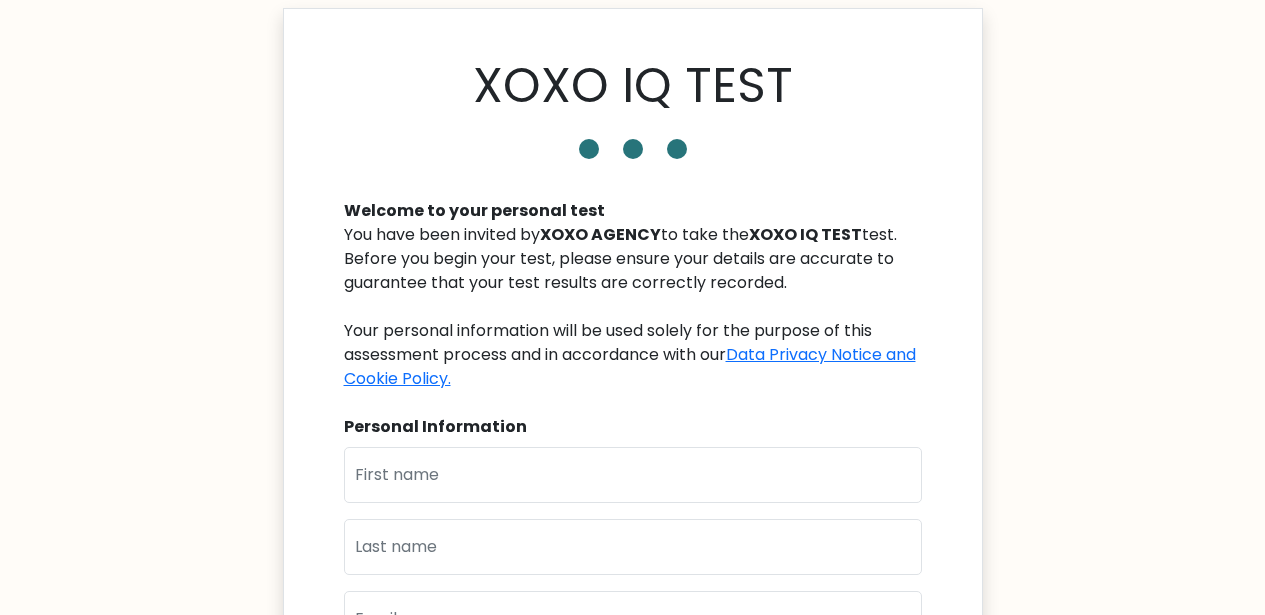 scroll, scrollTop: 136, scrollLeft: 0, axis: vertical 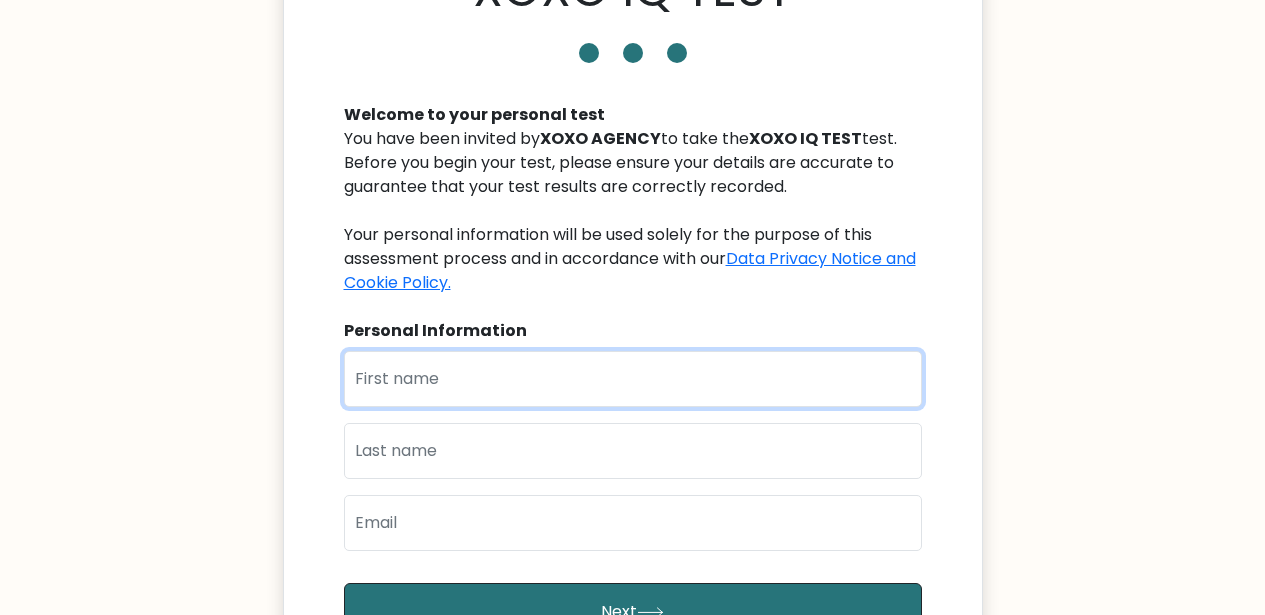 click at bounding box center [633, 379] 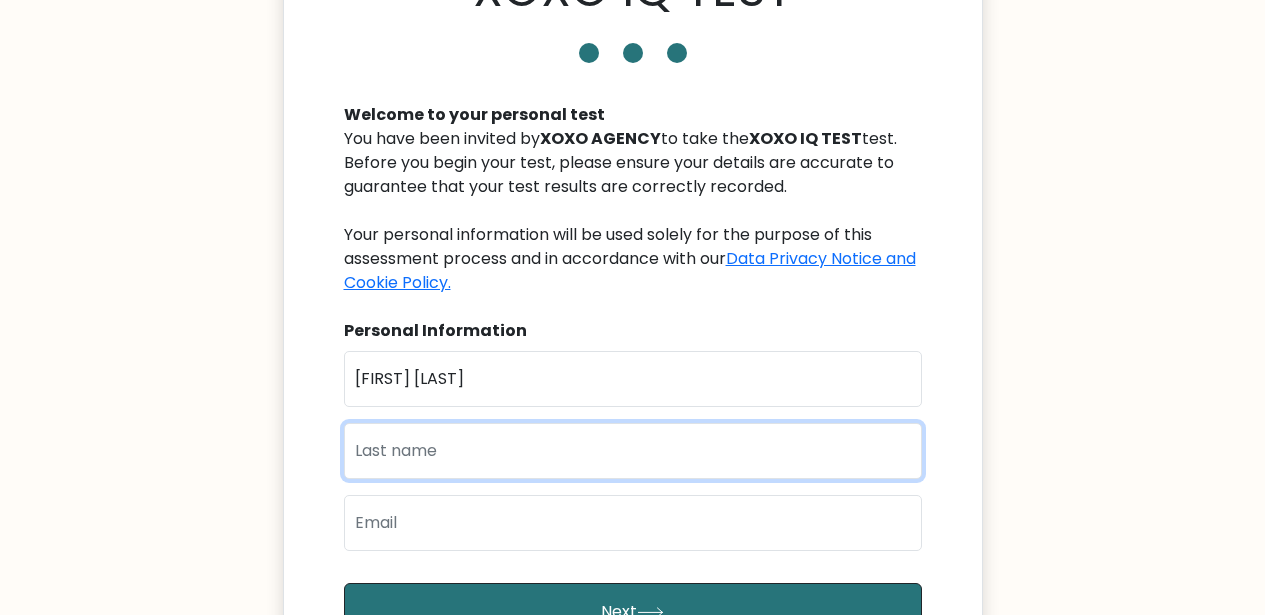 type on "Daco" 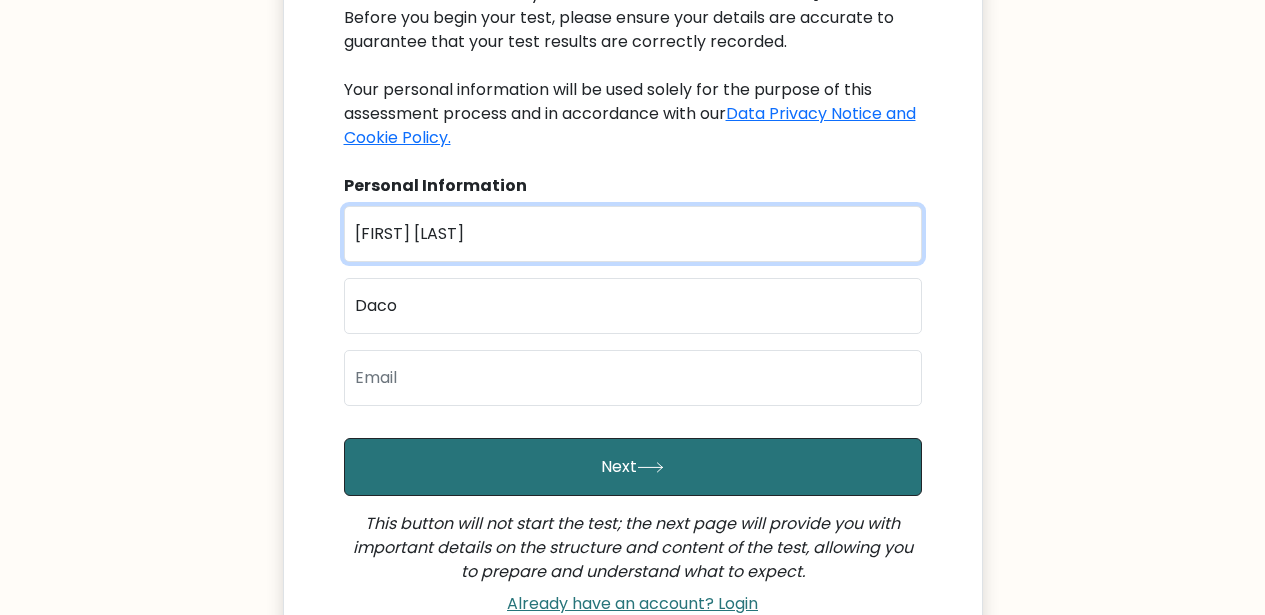 scroll, scrollTop: 357, scrollLeft: 0, axis: vertical 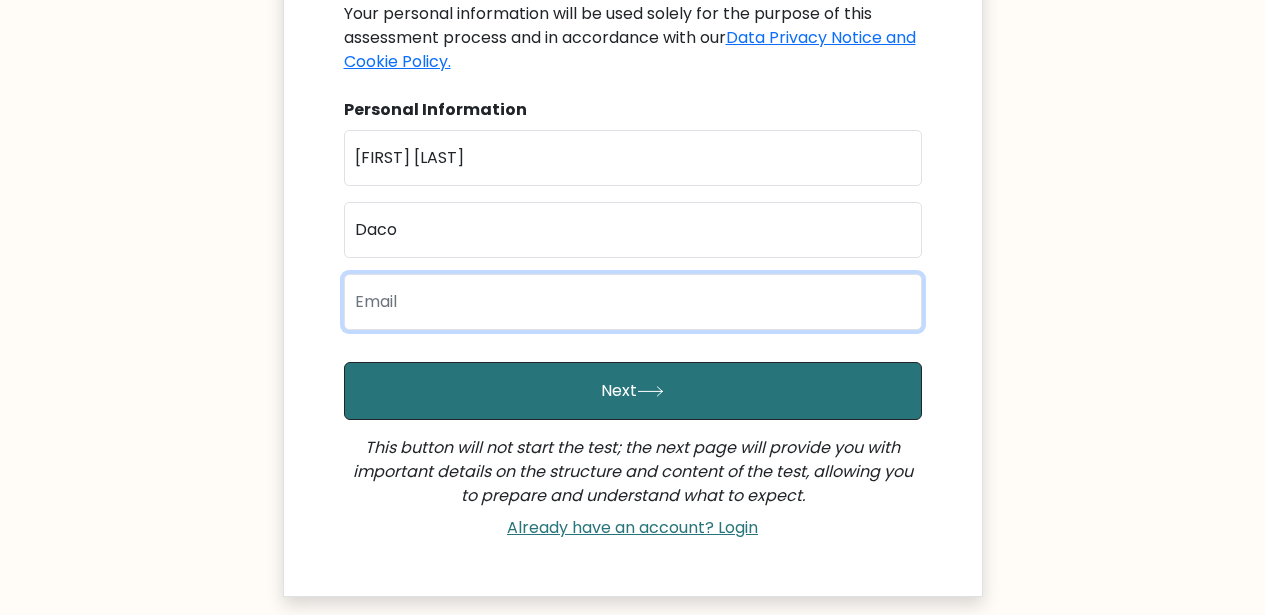 click at bounding box center (633, 302) 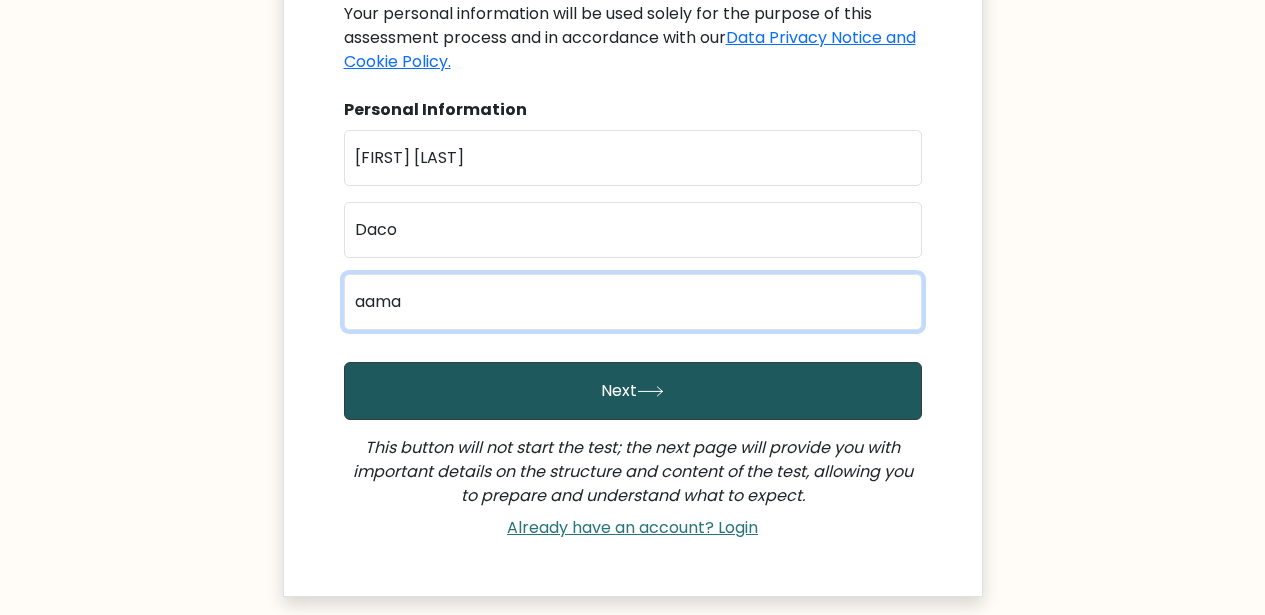 type on "aamanalaysaydaco@gmail.com" 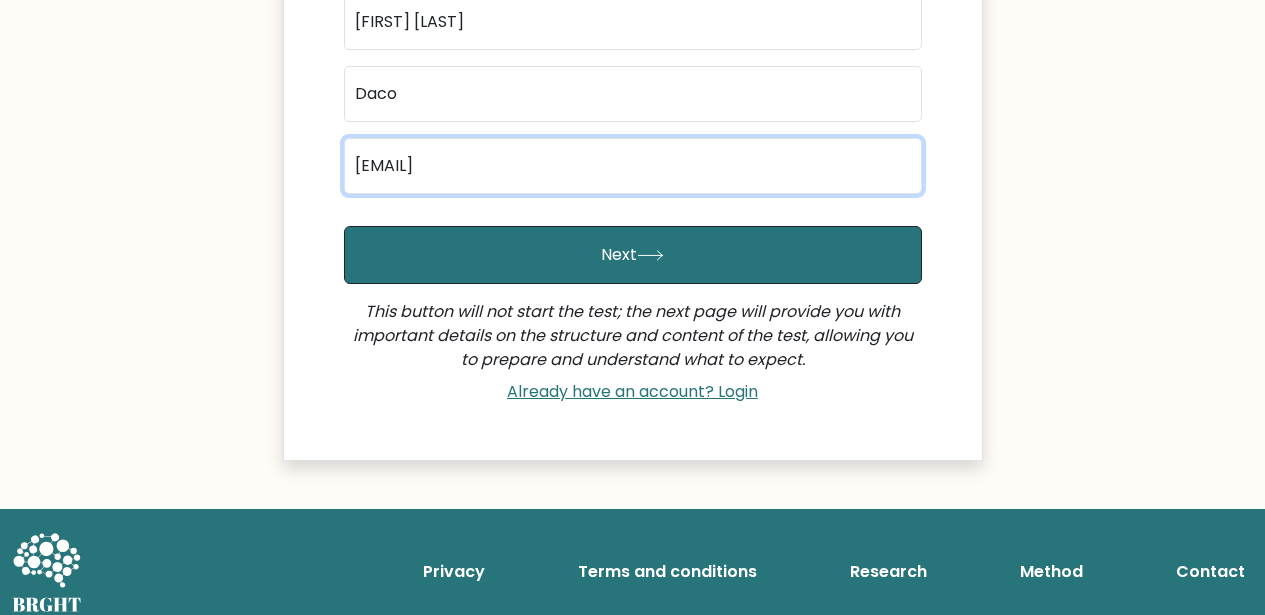 scroll, scrollTop: 508, scrollLeft: 0, axis: vertical 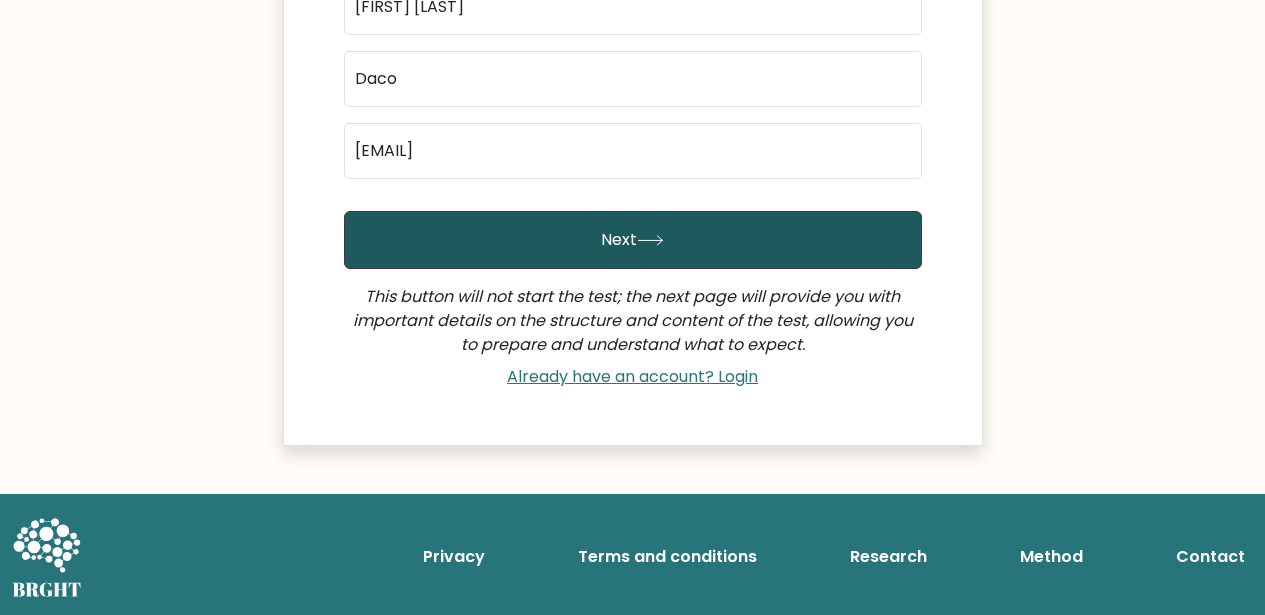 click on "Next" at bounding box center [633, 240] 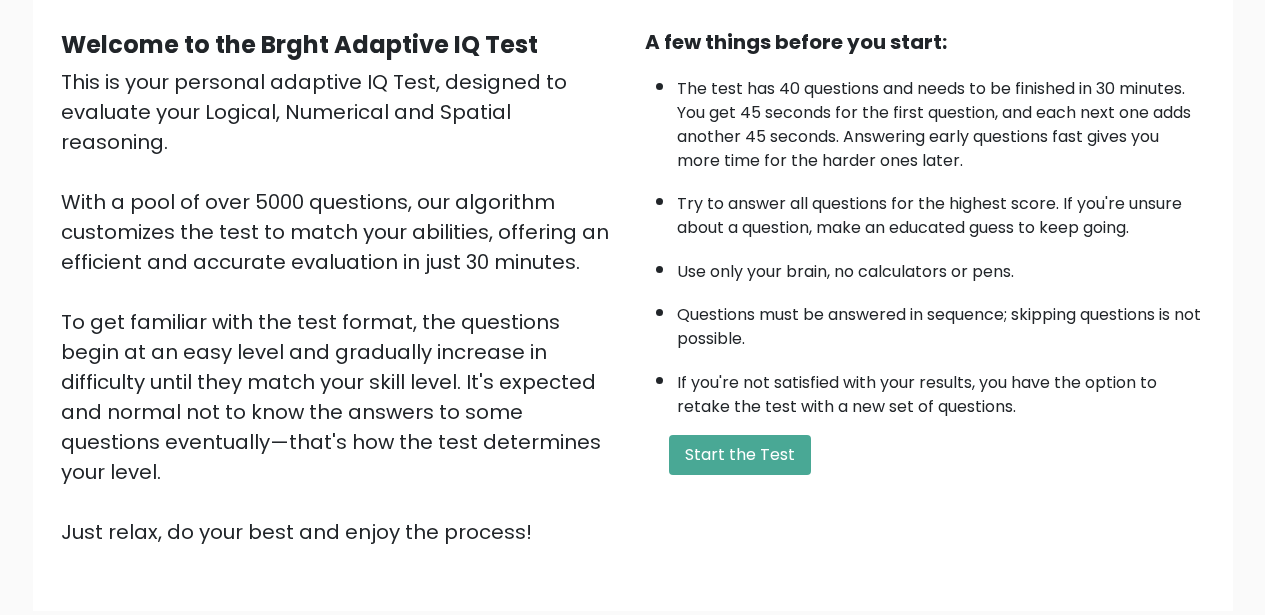 scroll, scrollTop: 182, scrollLeft: 0, axis: vertical 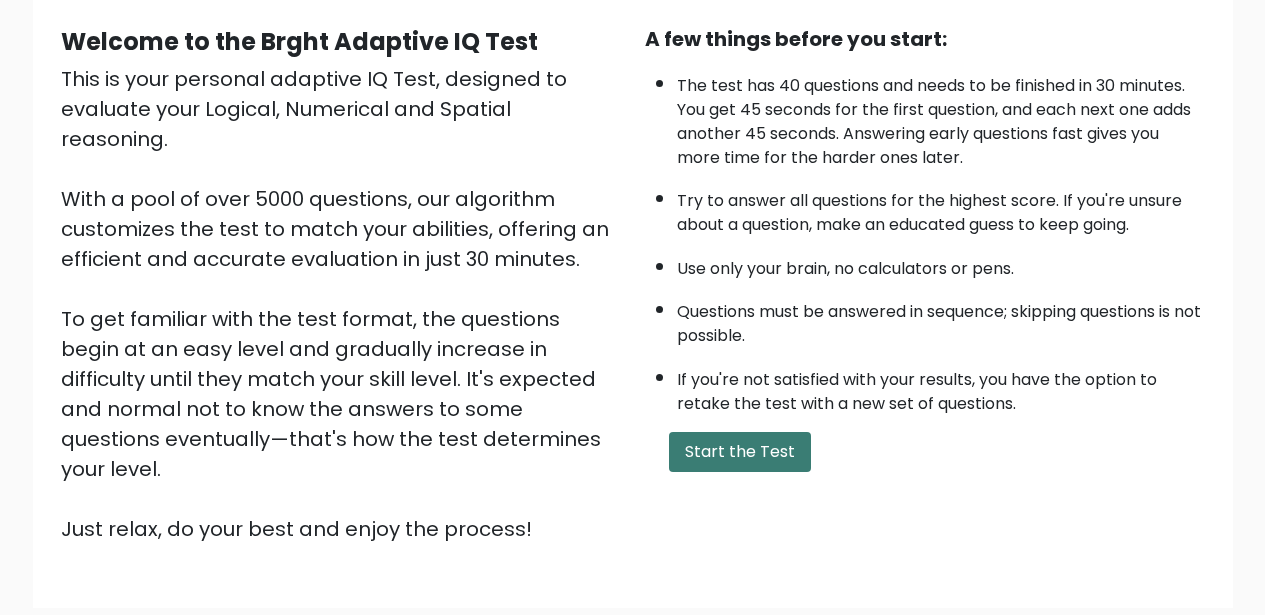 drag, startPoint x: 719, startPoint y: 461, endPoint x: 733, endPoint y: 460, distance: 14.035668 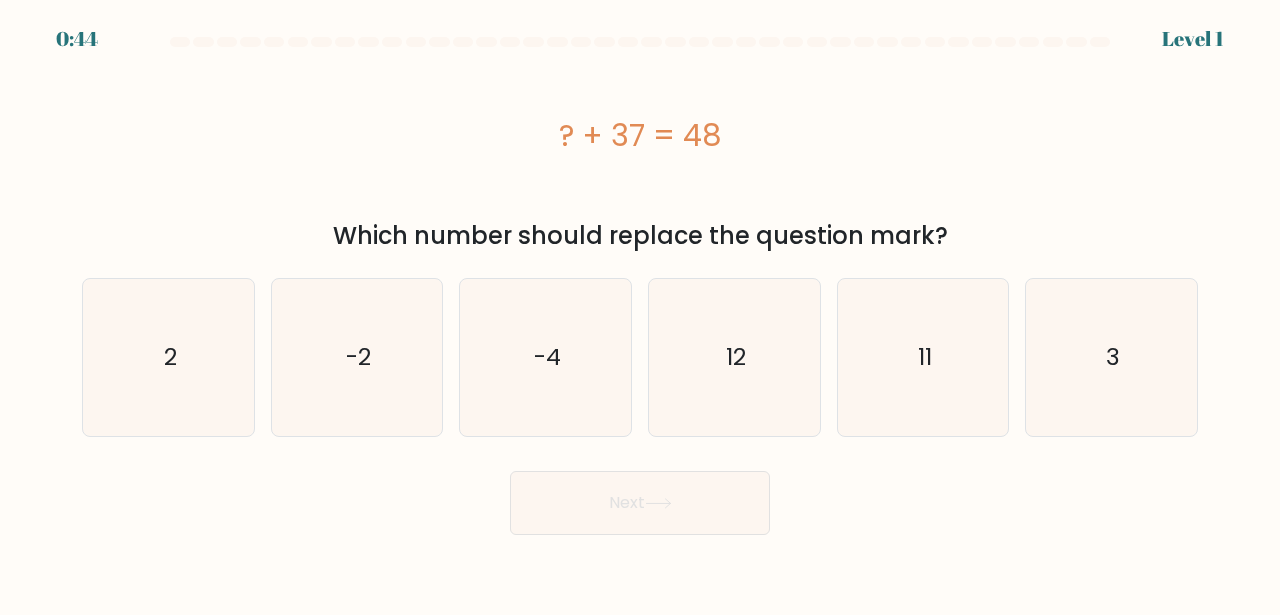 scroll, scrollTop: 0, scrollLeft: 0, axis: both 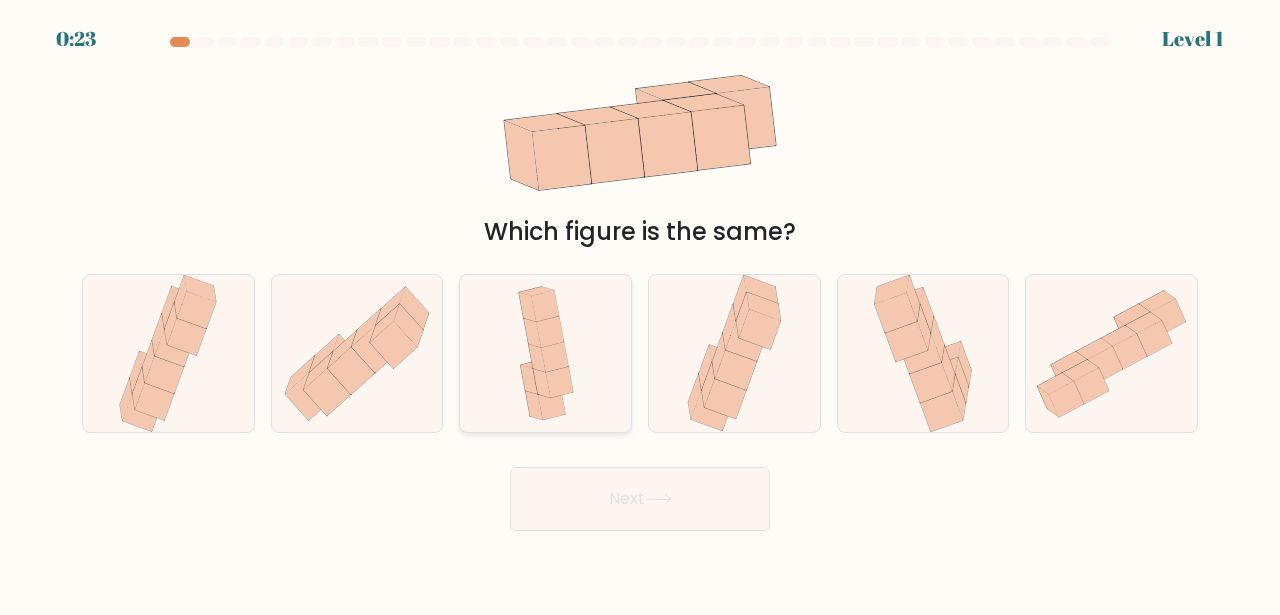click 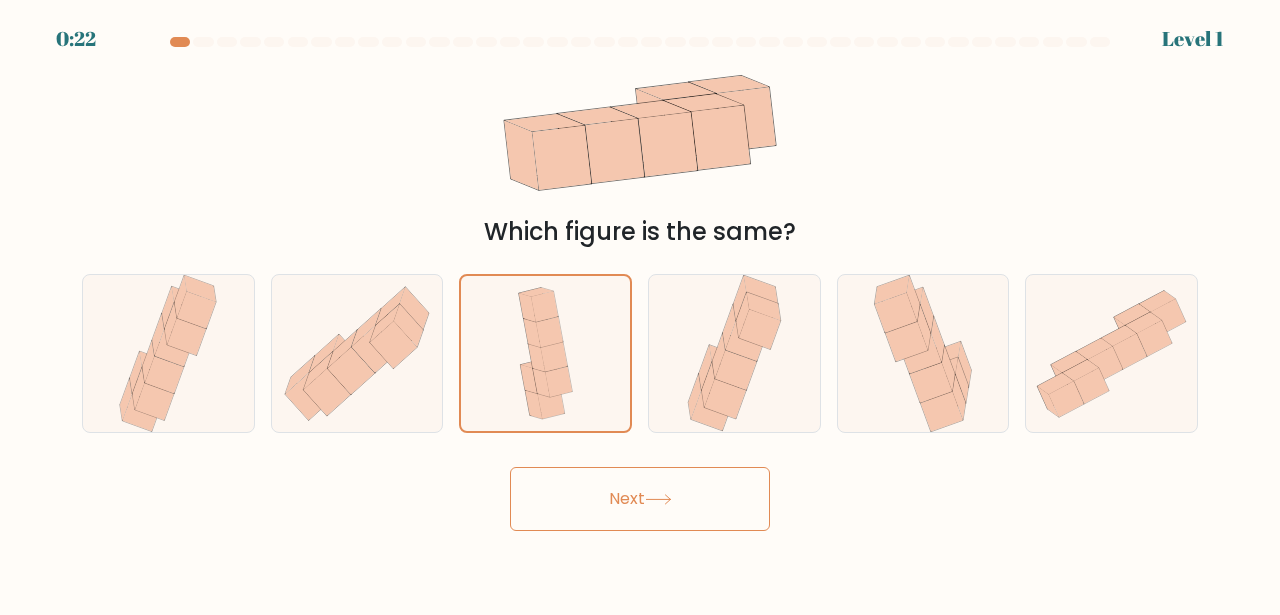 drag, startPoint x: 622, startPoint y: 482, endPoint x: 643, endPoint y: 464, distance: 27.658634 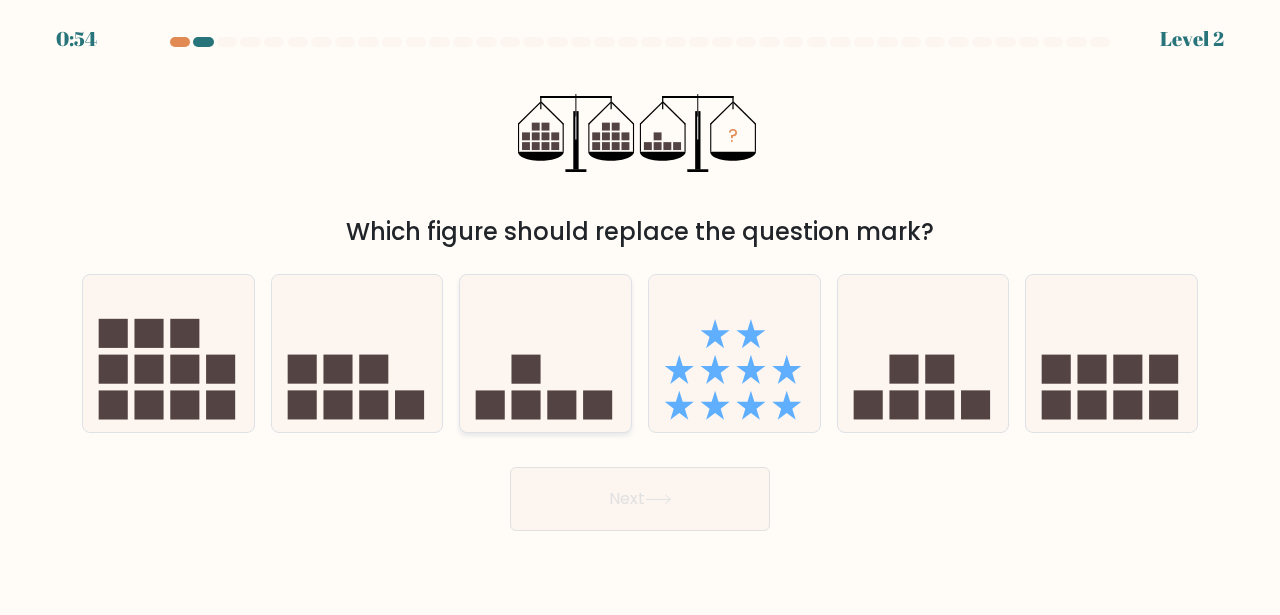 click 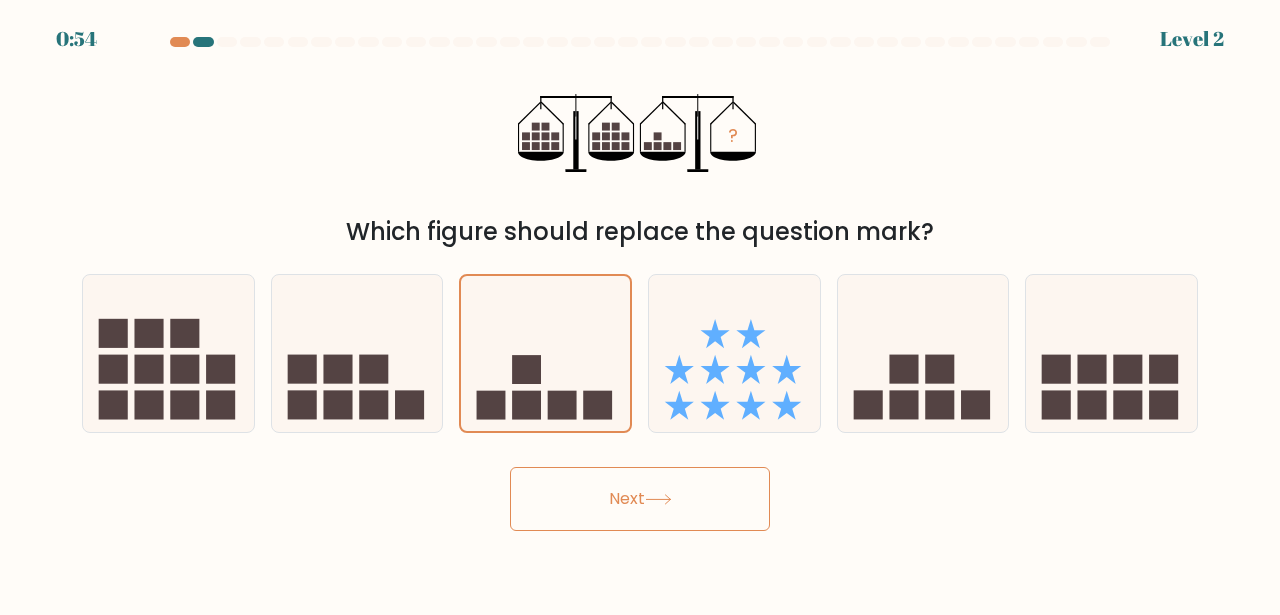 click on "Next" at bounding box center [640, 499] 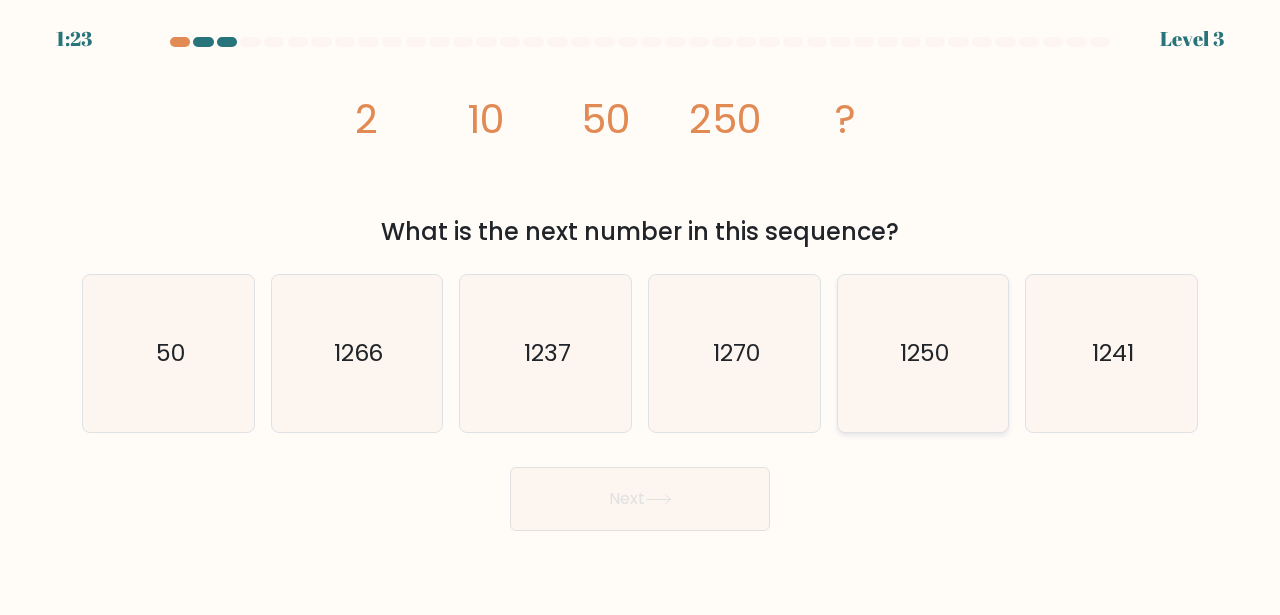 click on "1250" 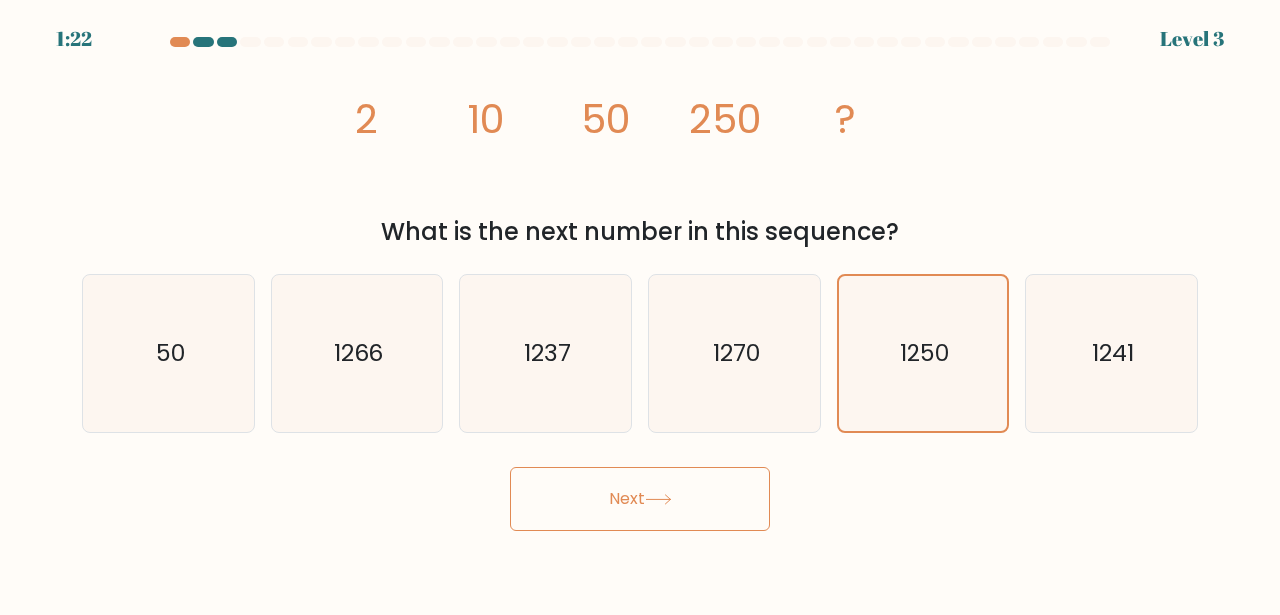 click on "Next" at bounding box center [640, 499] 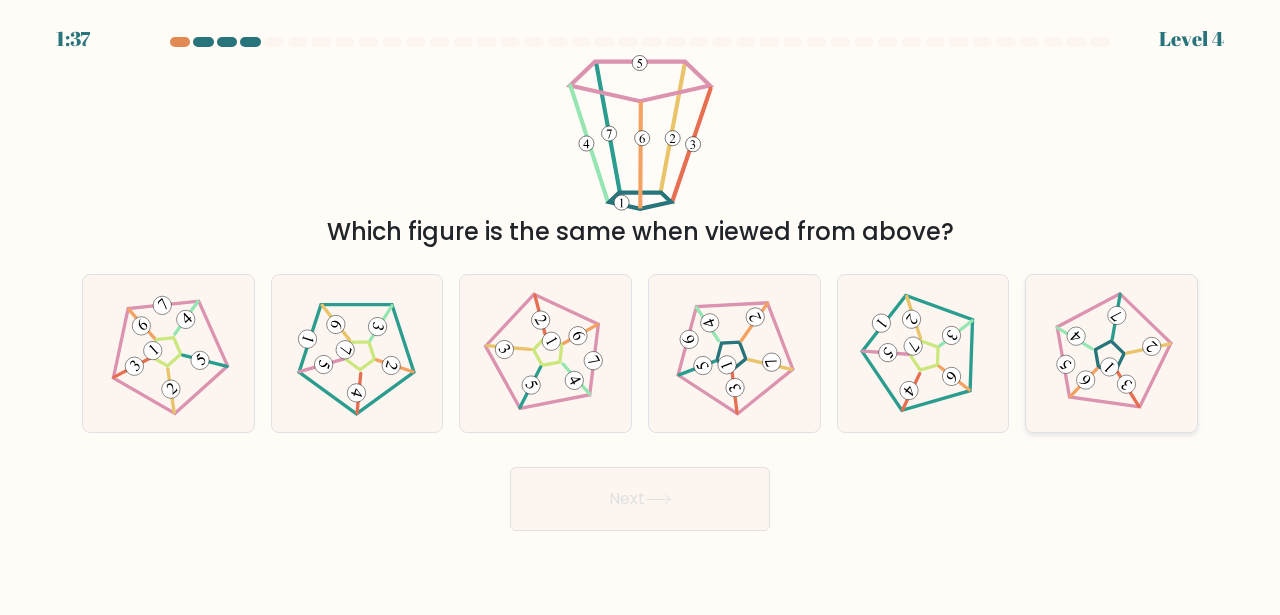 click 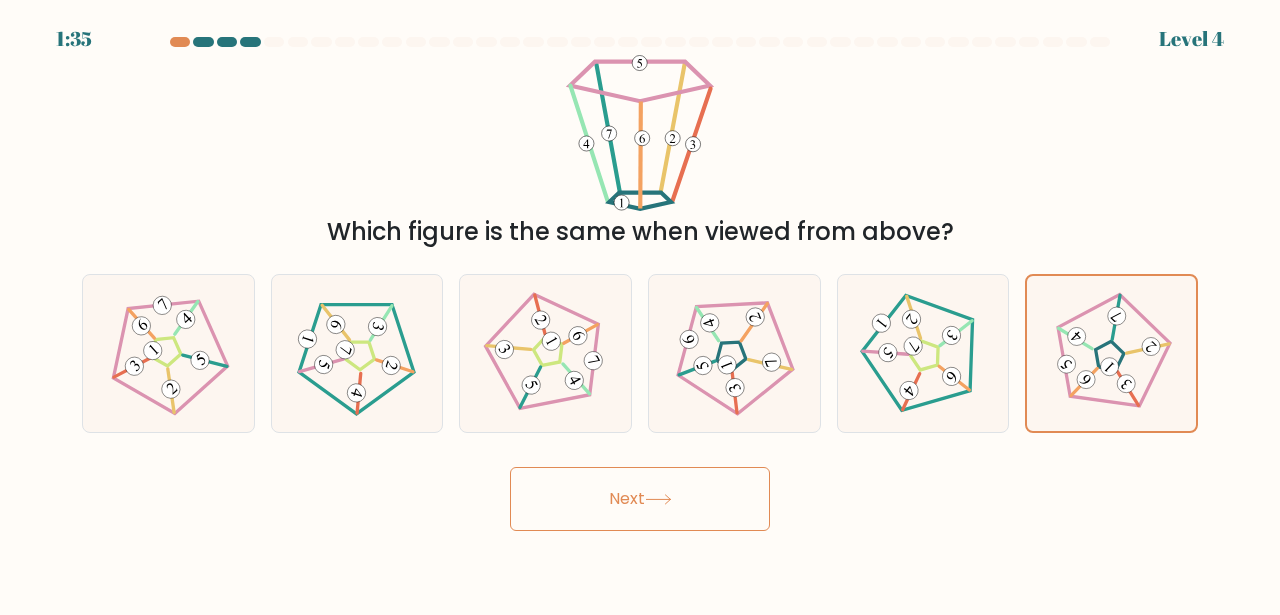 click on "Next" at bounding box center (640, 499) 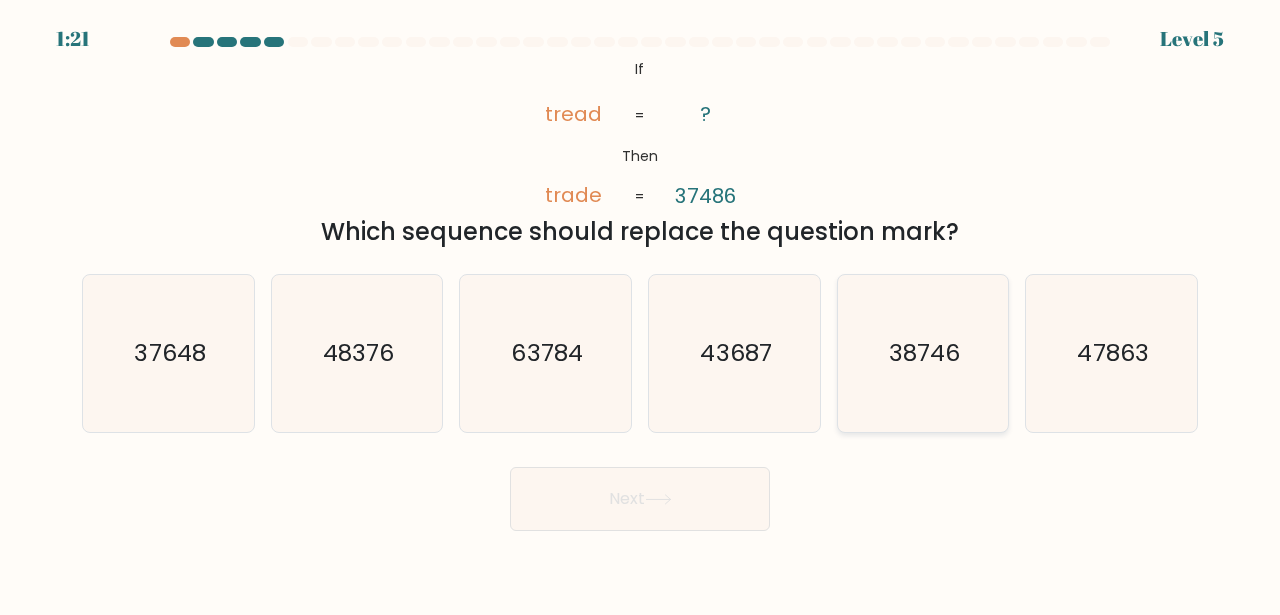 click on "38746" 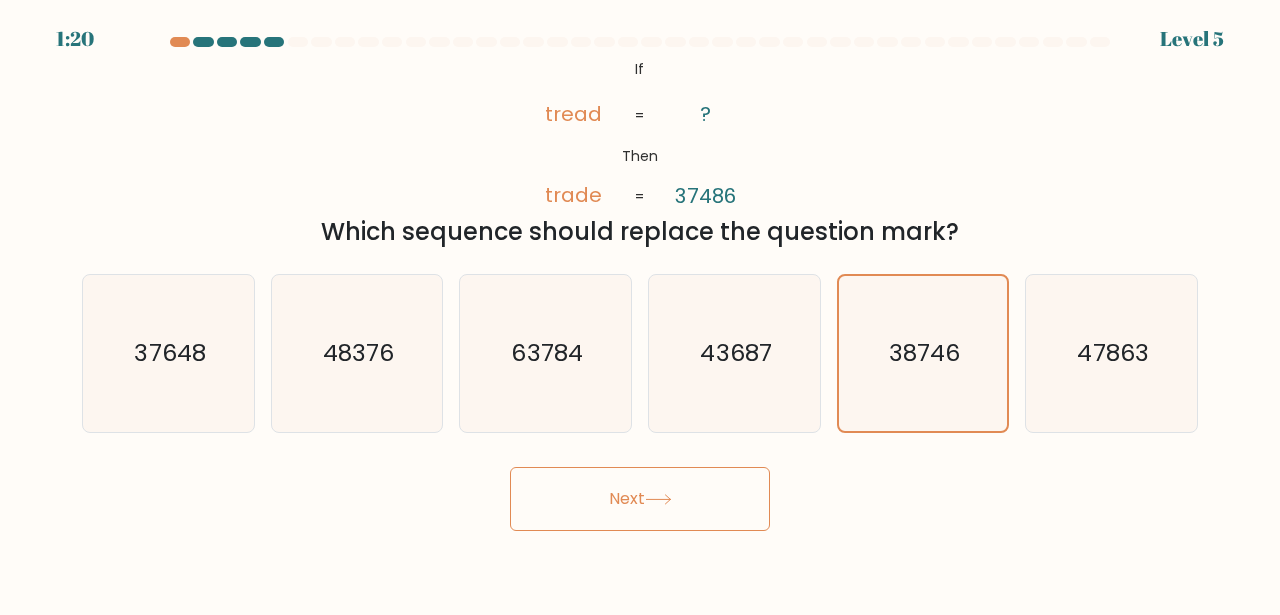 click on "Next" at bounding box center (640, 499) 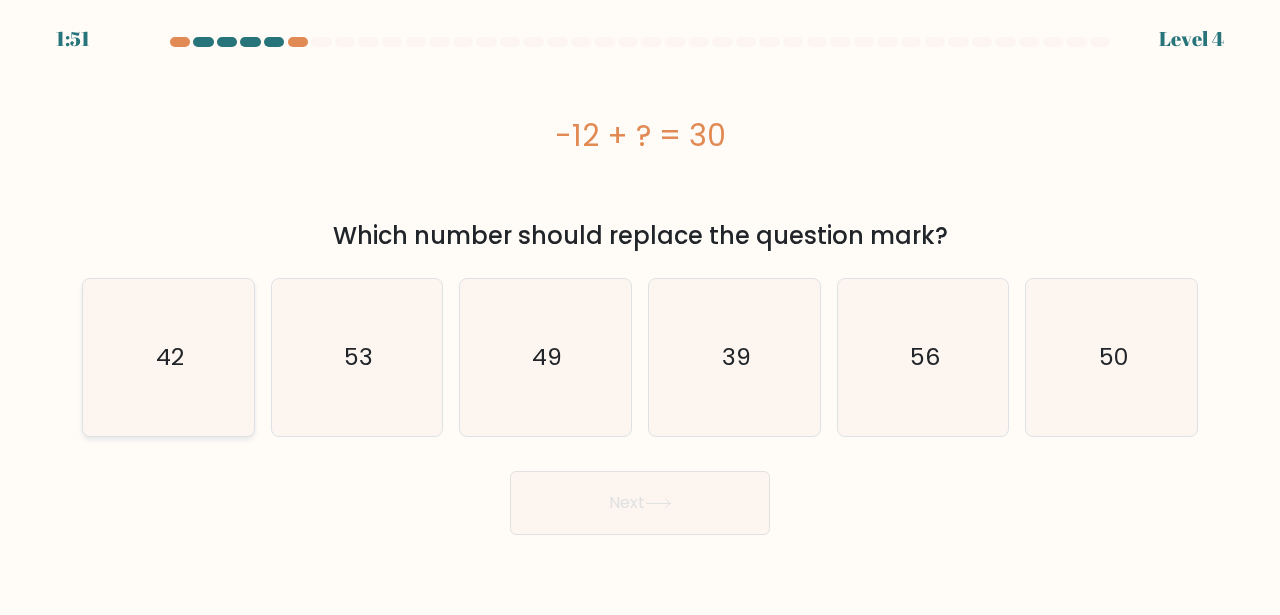 click on "42" 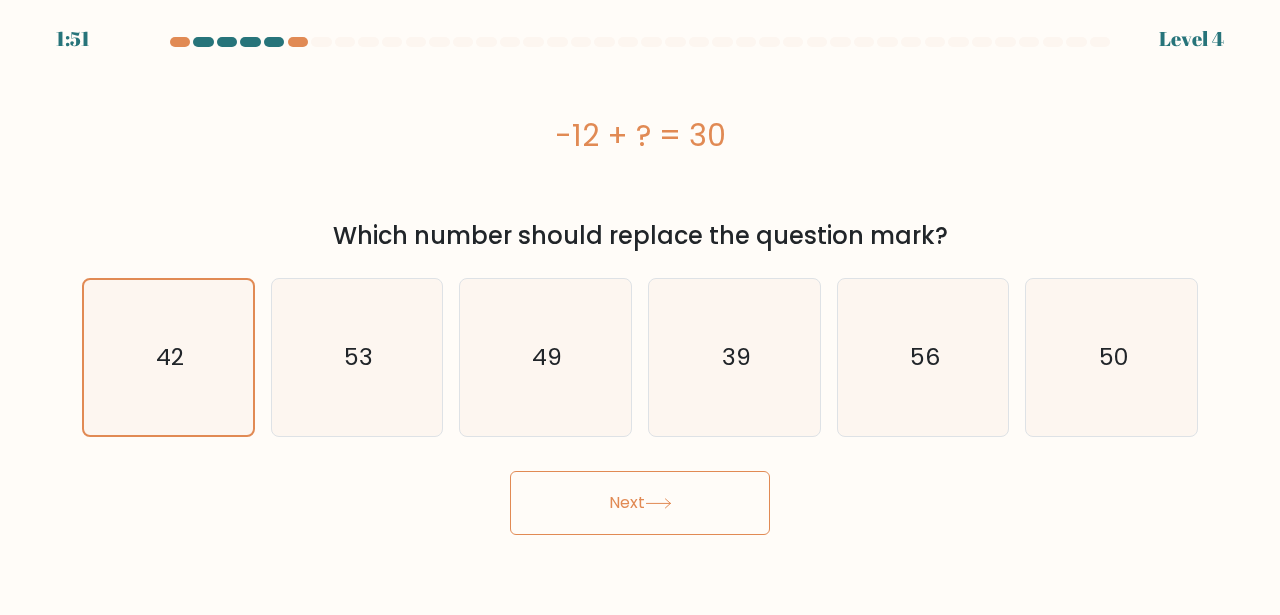 click on "Next" at bounding box center [640, 503] 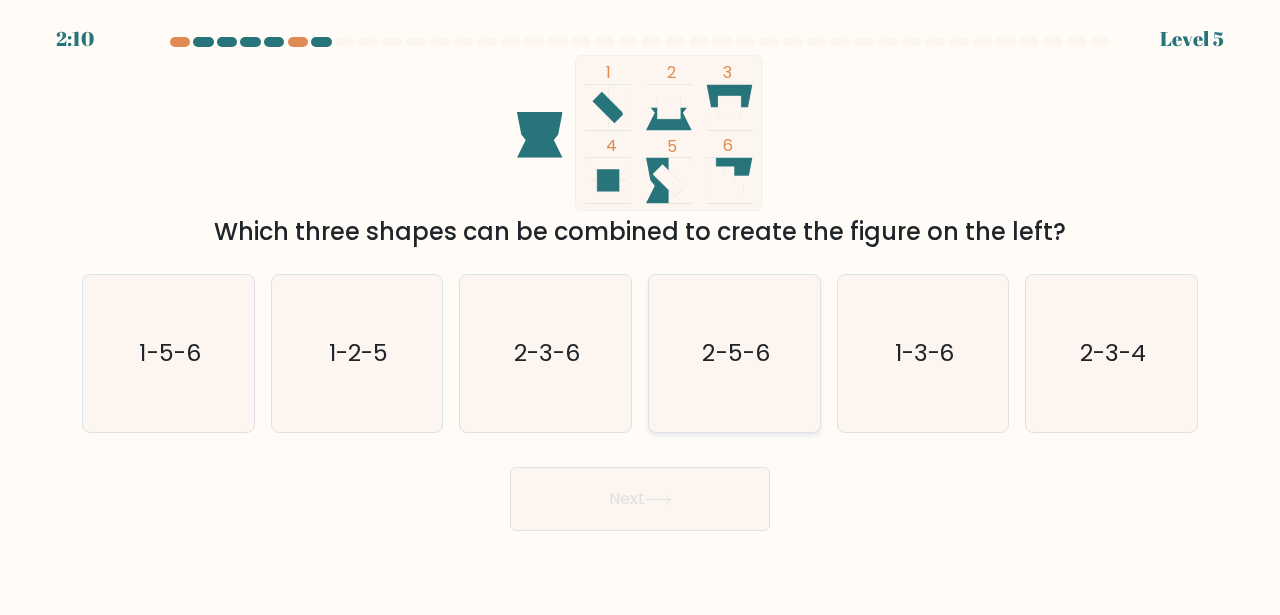 click on "2-5-6" 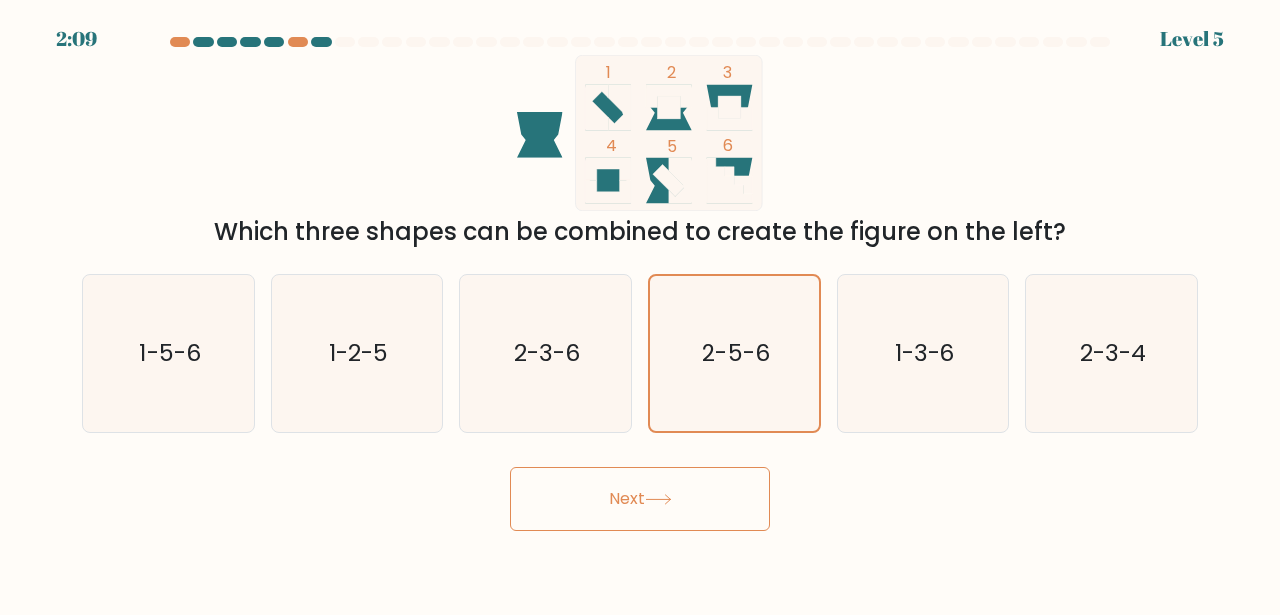 click on "Next" at bounding box center (640, 499) 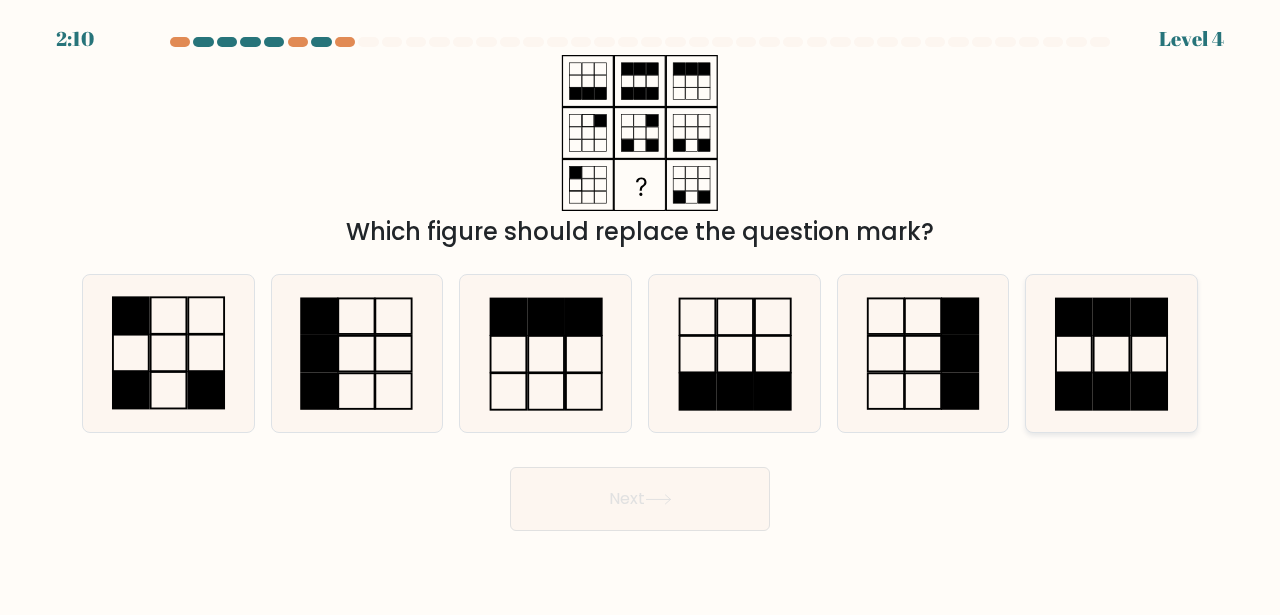 click 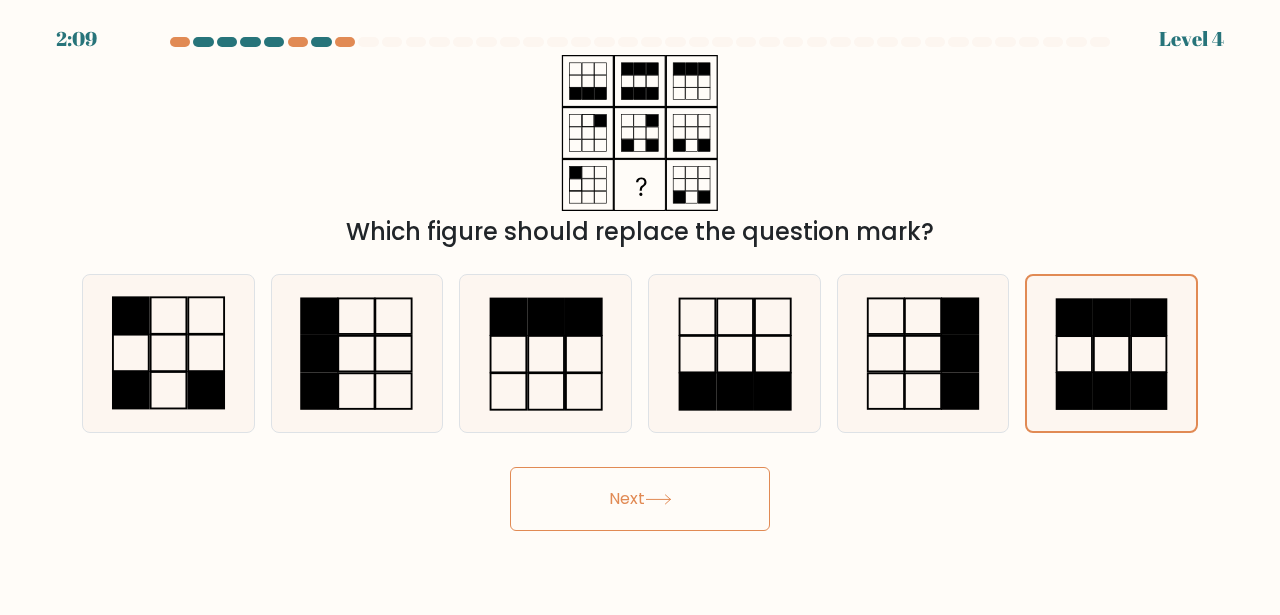 click on "Next" at bounding box center [640, 499] 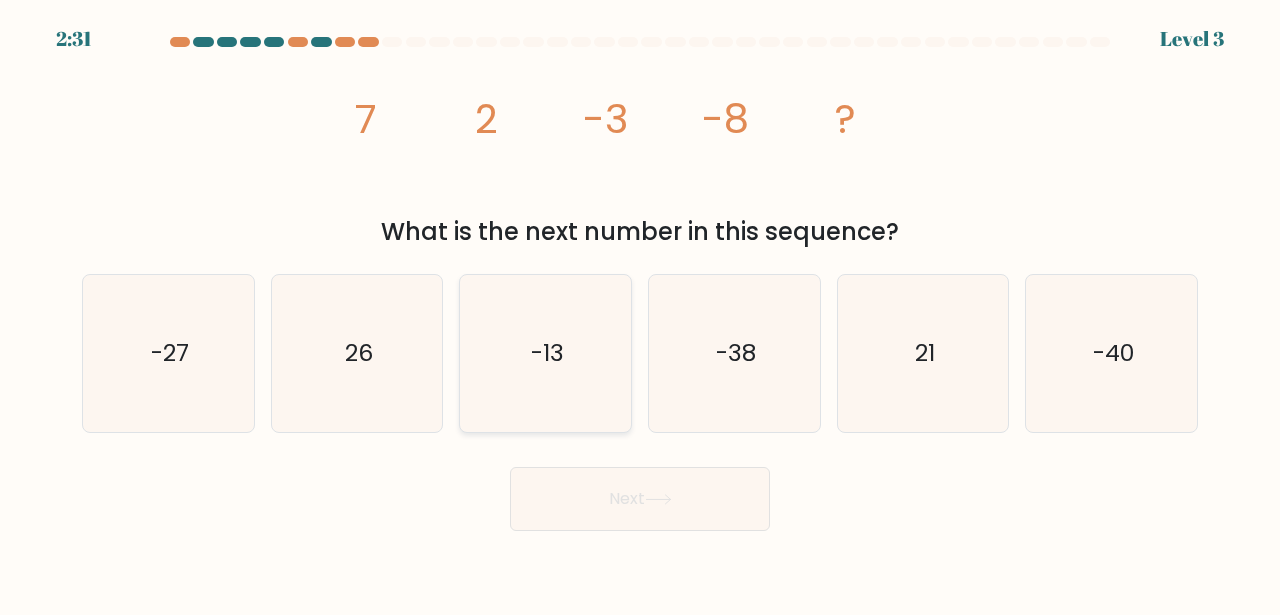 click on "-13" 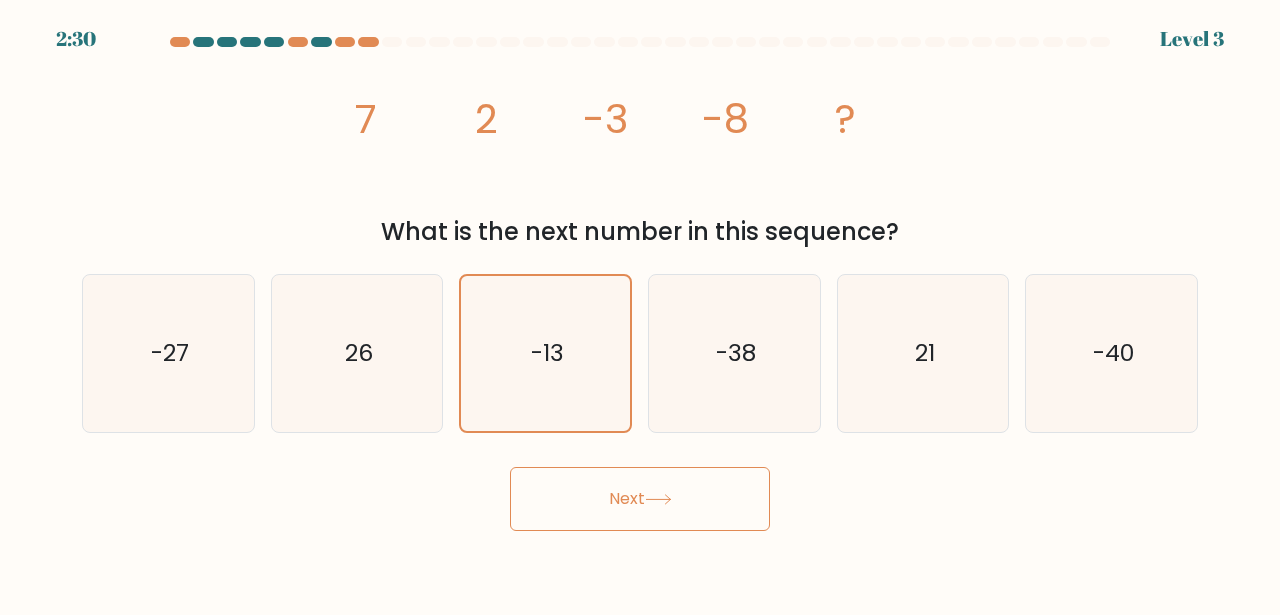 click on "Next" at bounding box center (640, 499) 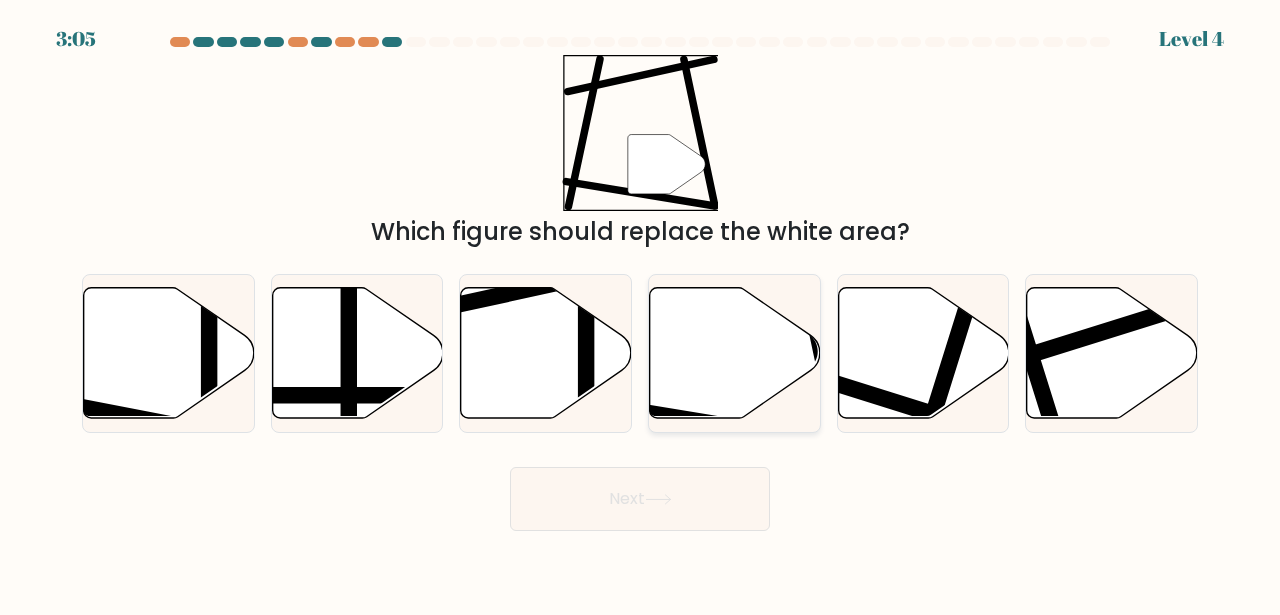 click 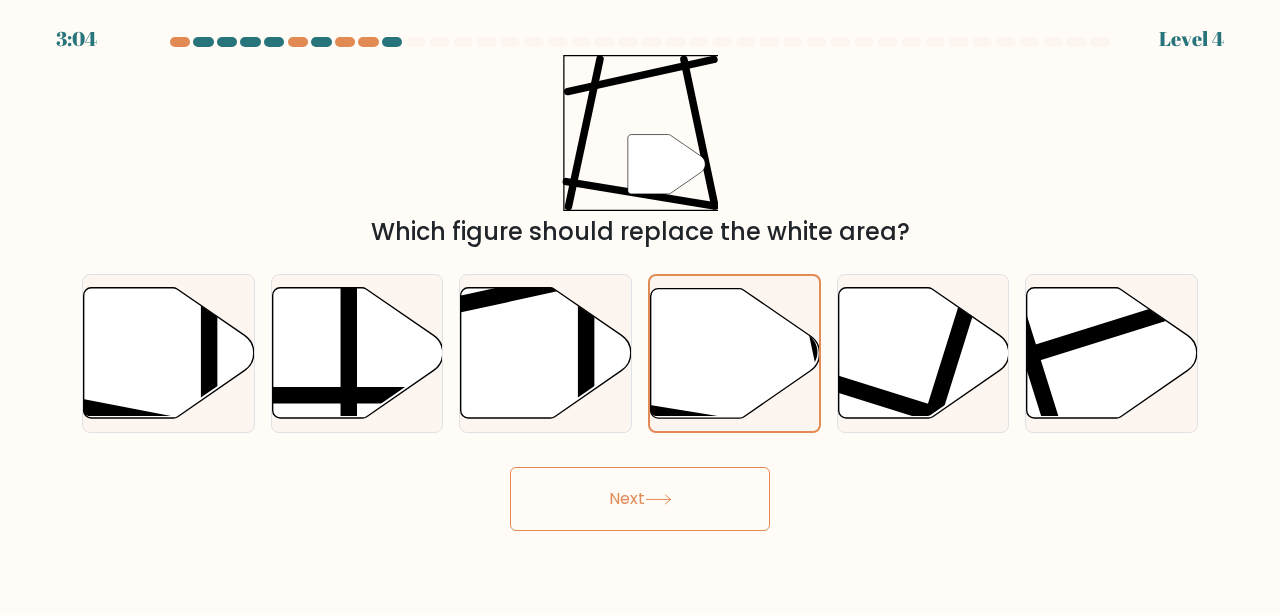 click on "Next" at bounding box center [640, 499] 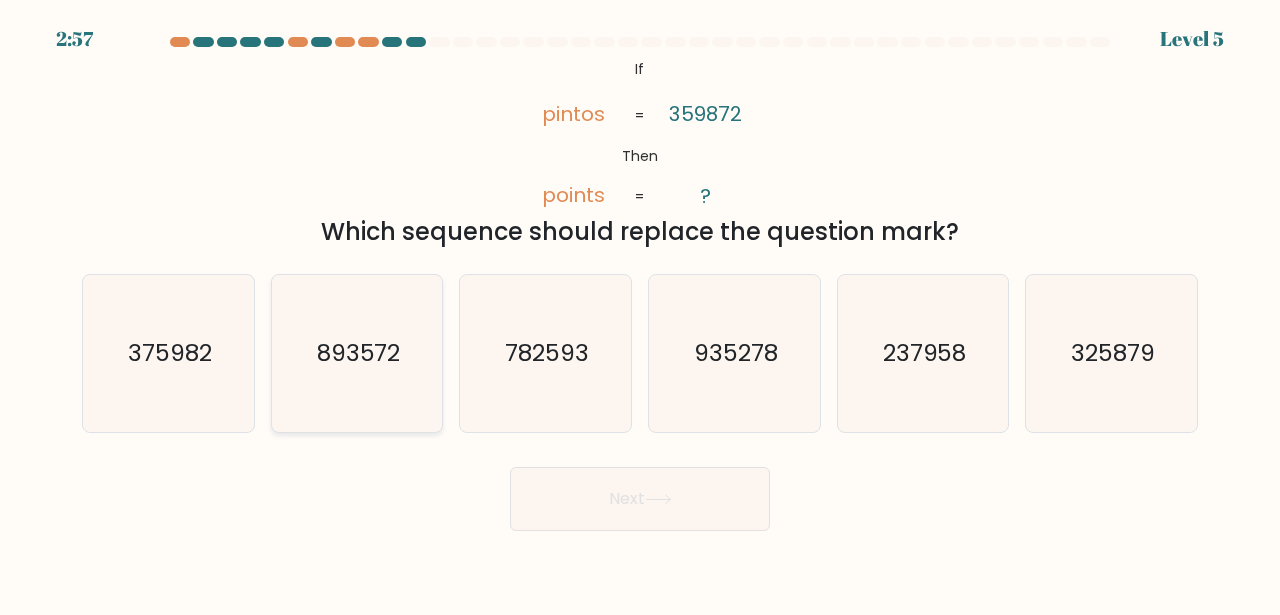 click on "893572" 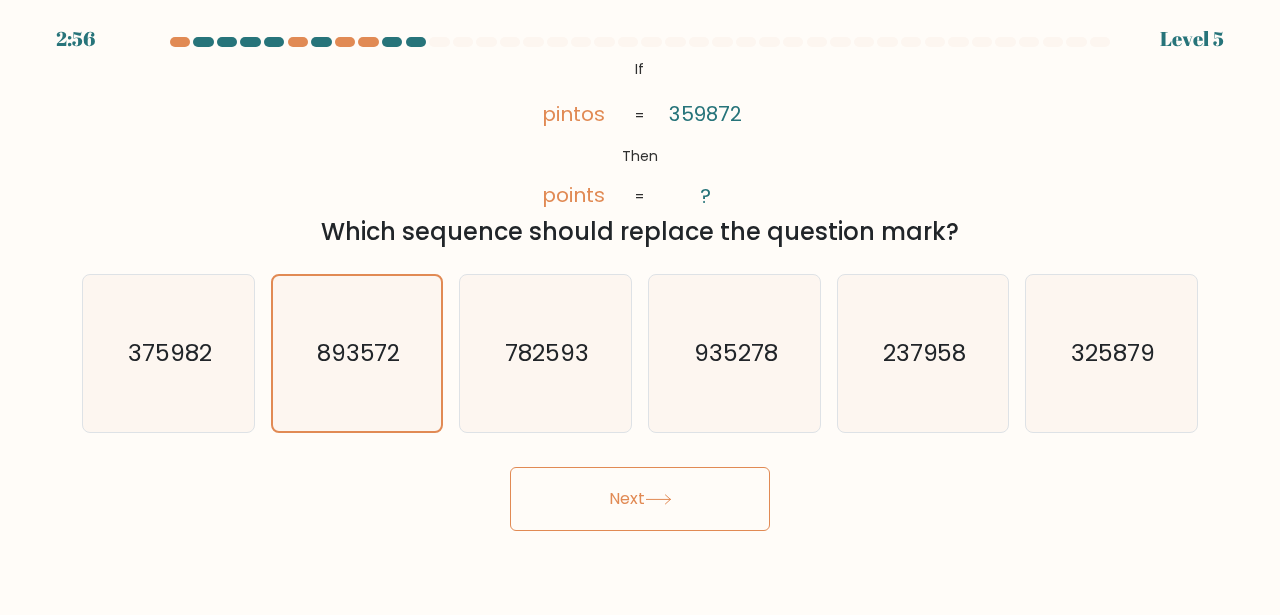 click 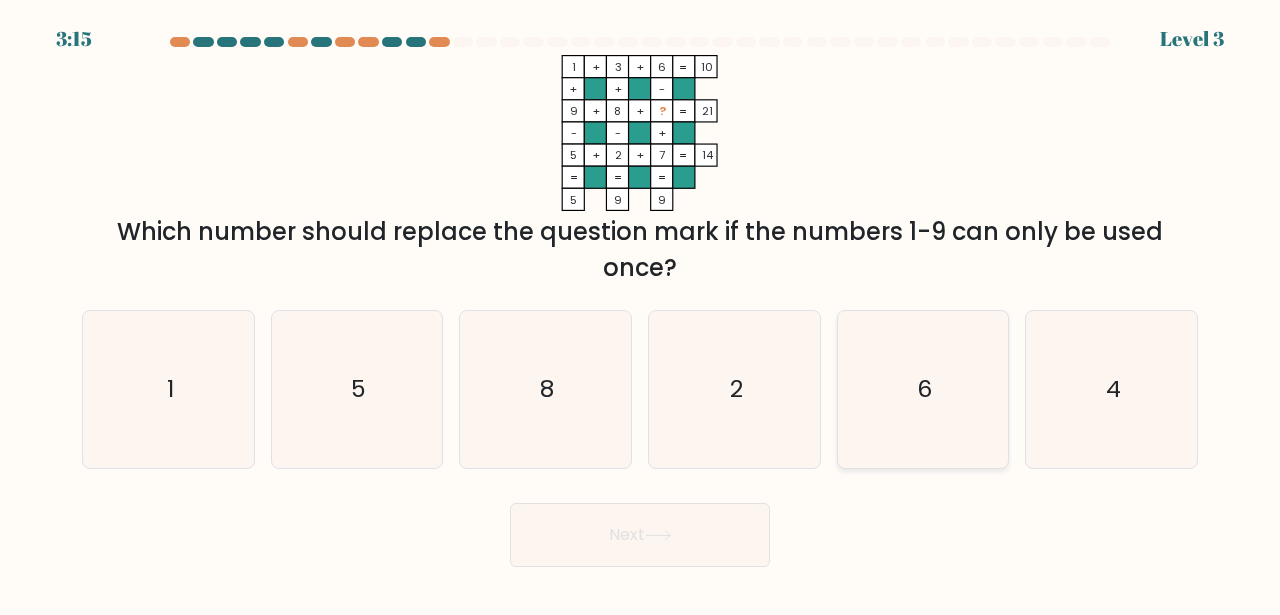 click on "6" 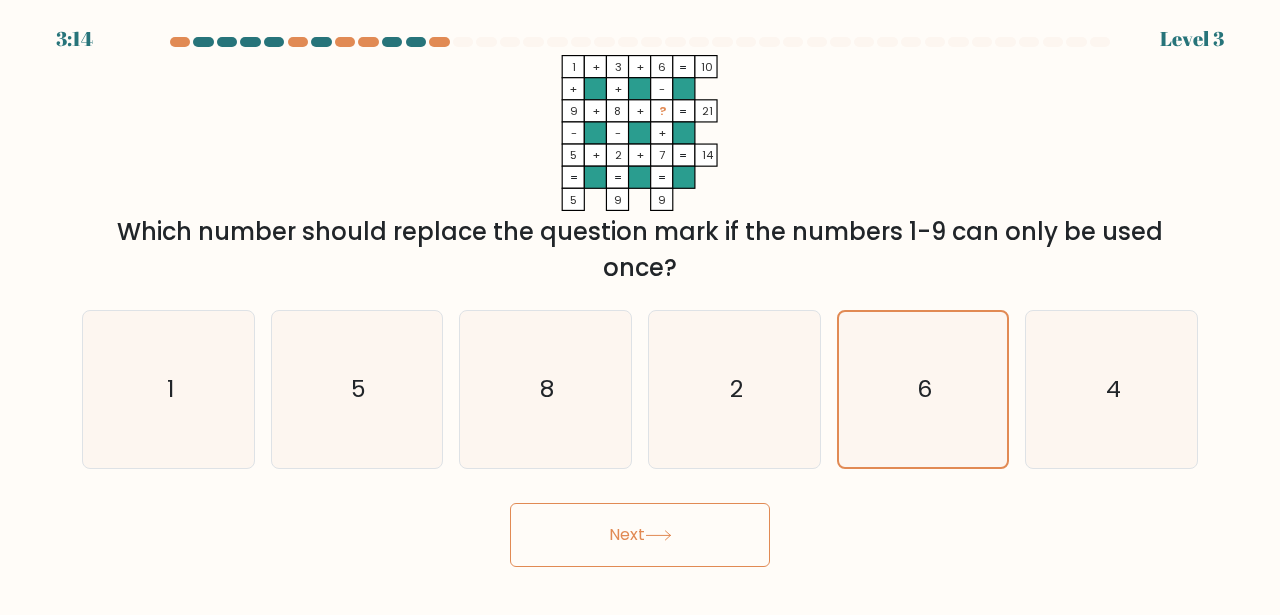 click on "Next" at bounding box center [640, 535] 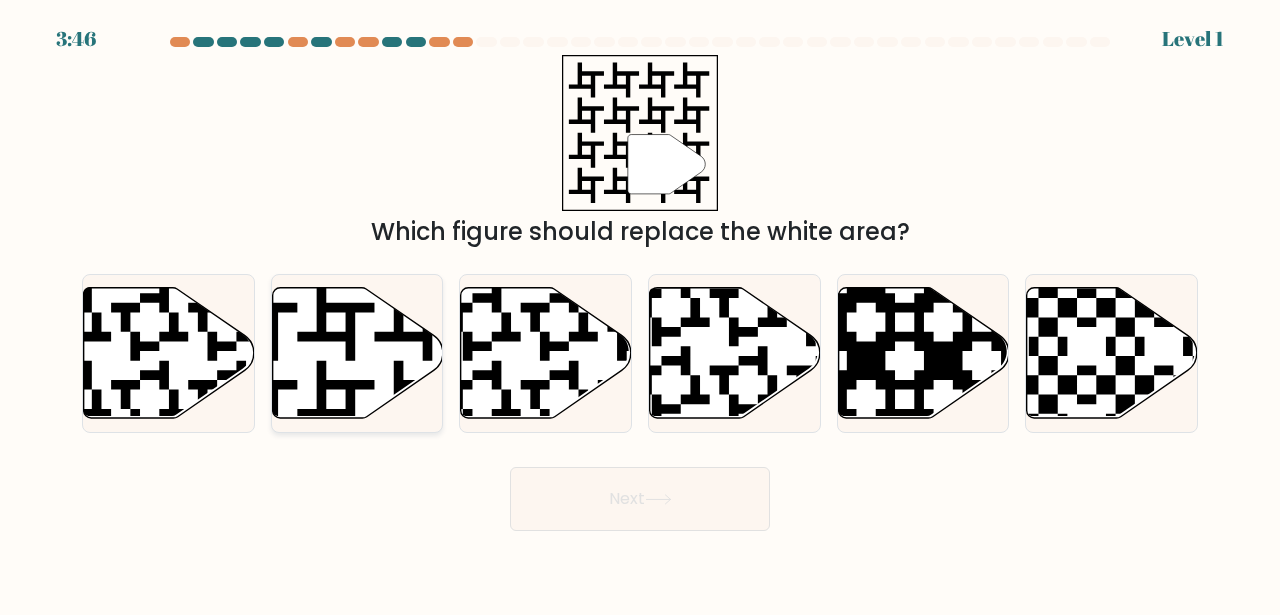 click 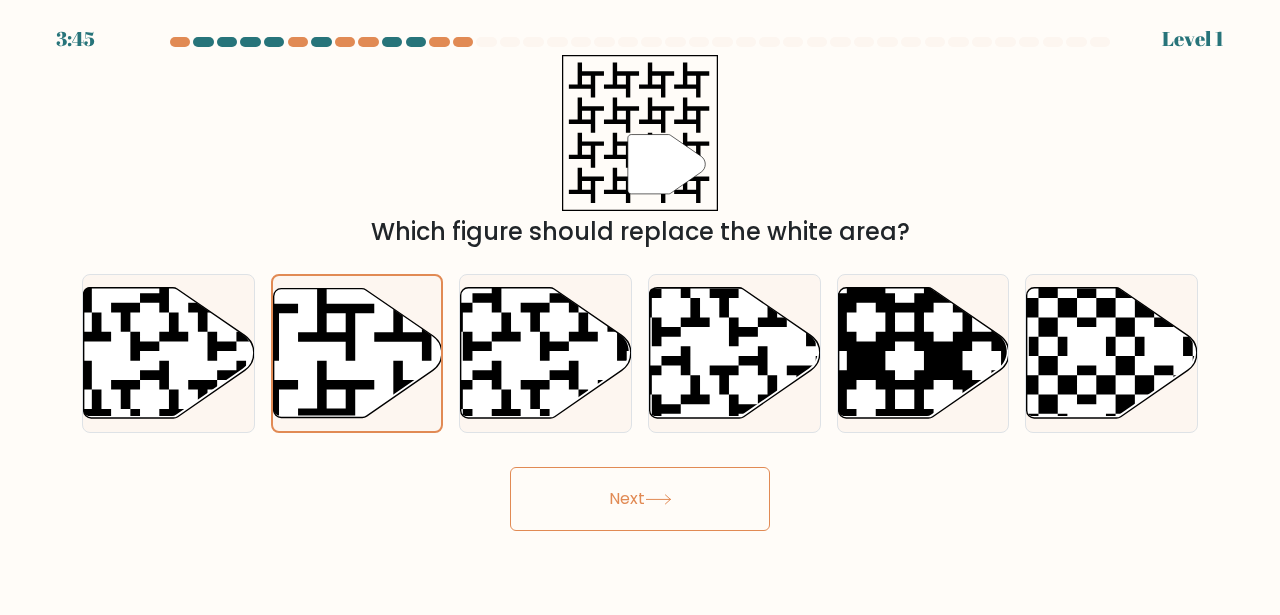 drag, startPoint x: 653, startPoint y: 492, endPoint x: 698, endPoint y: 482, distance: 46.09772 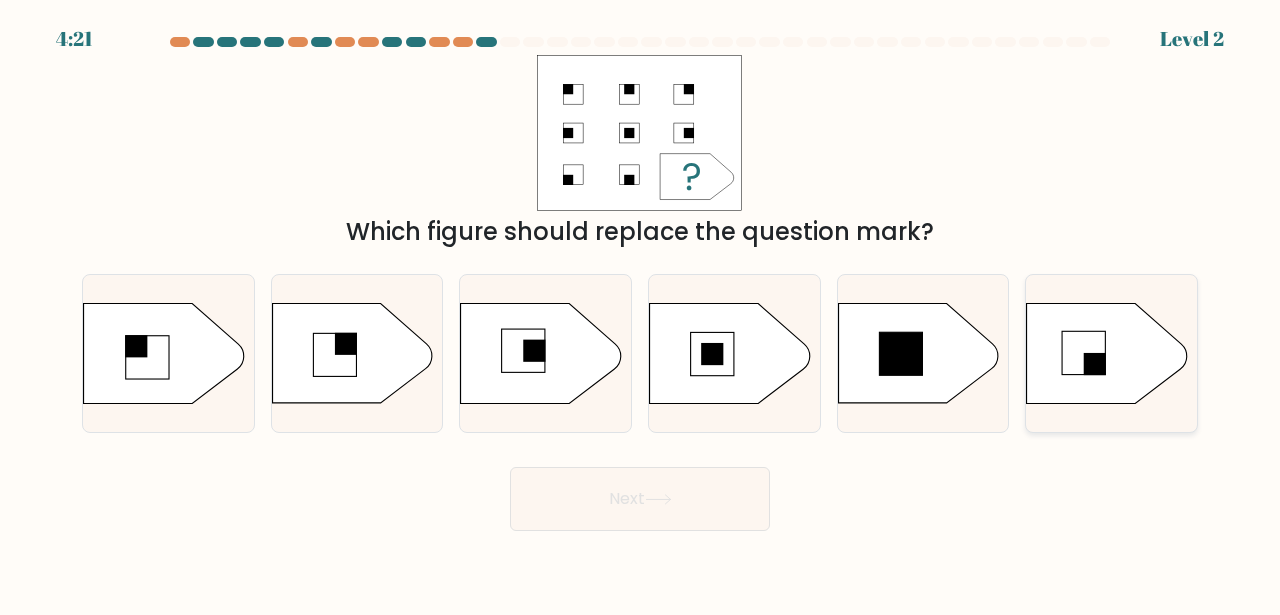 click 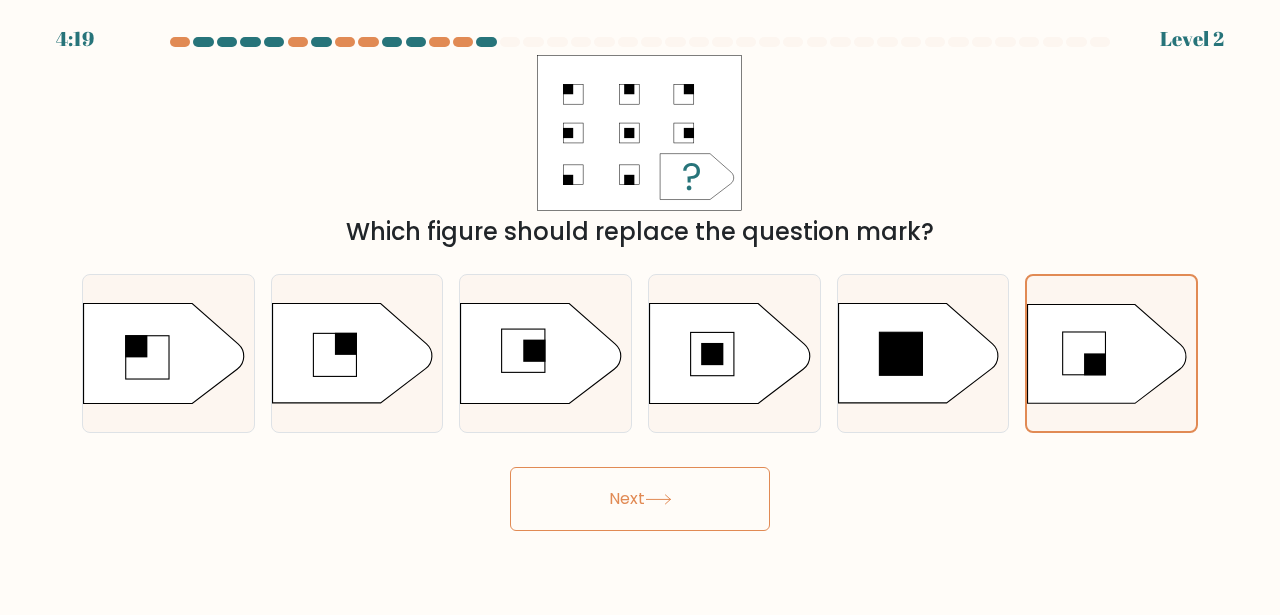 click on "Next" at bounding box center [640, 499] 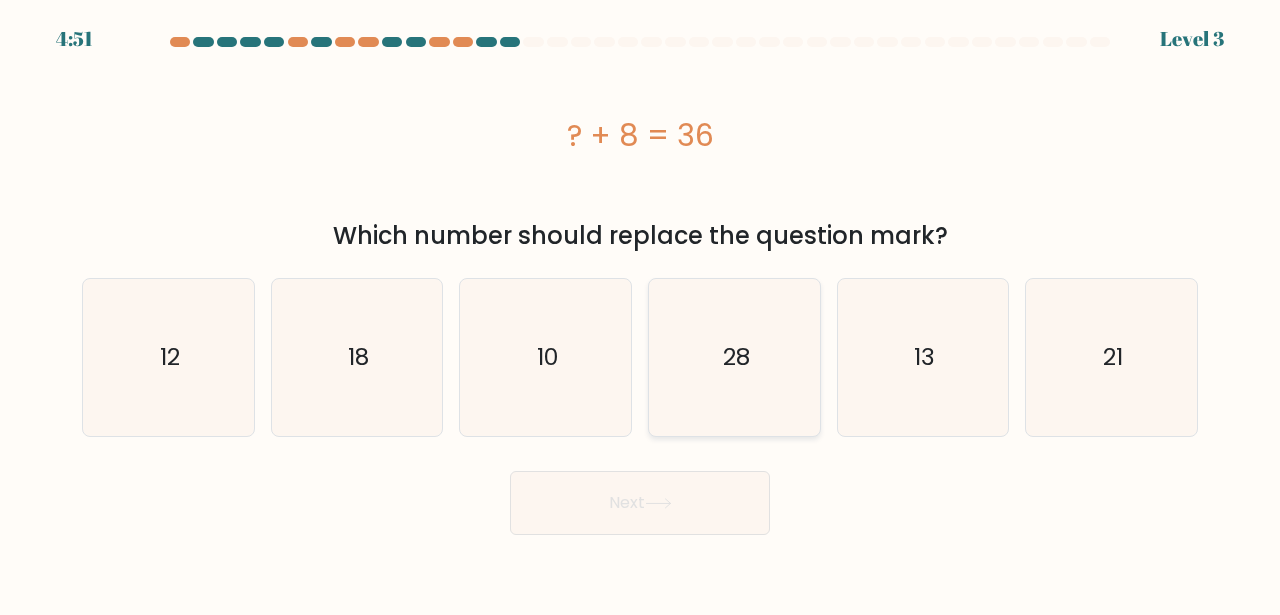 click on "28" 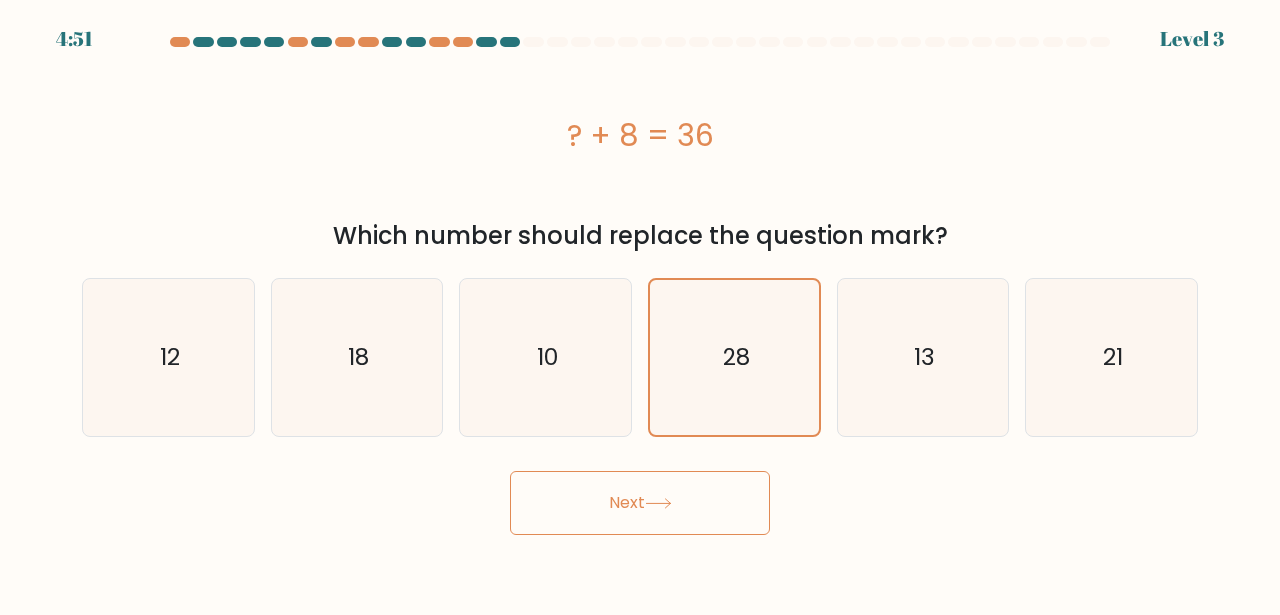 drag, startPoint x: 659, startPoint y: 510, endPoint x: 683, endPoint y: 496, distance: 27.784887 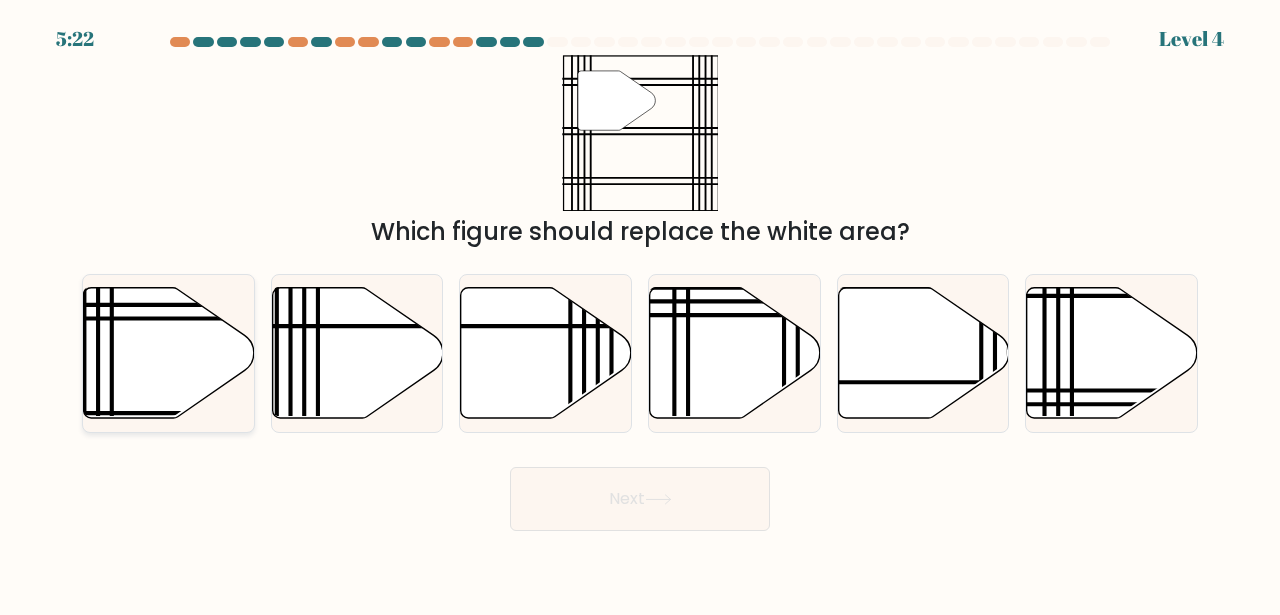 click 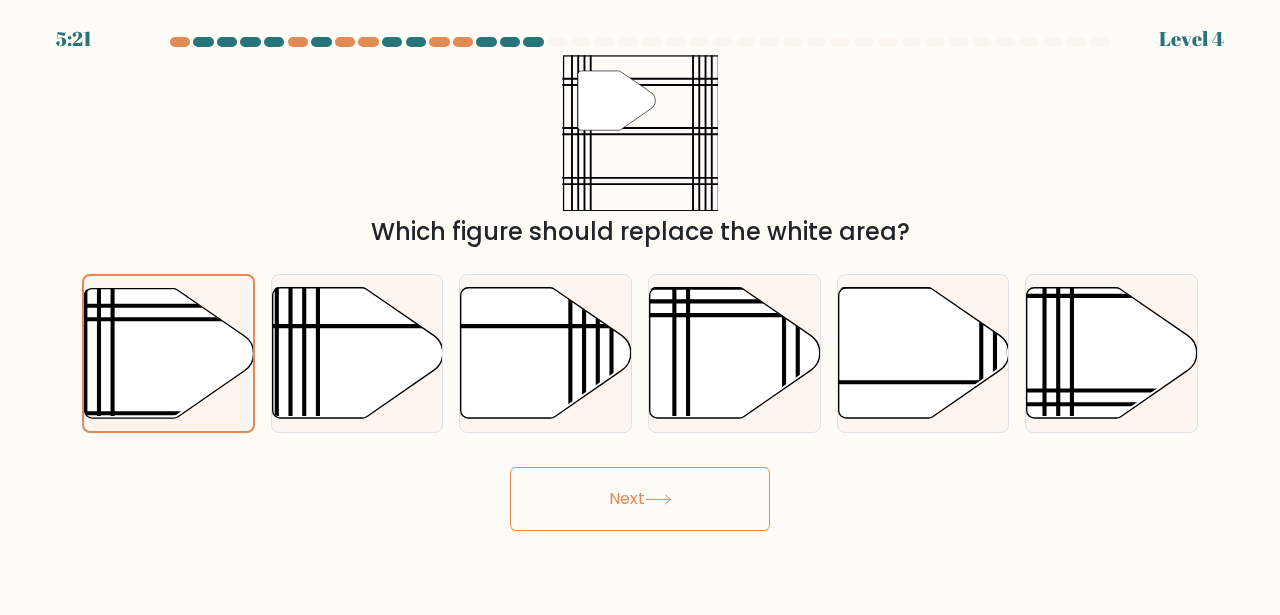 click on "Next" at bounding box center (640, 499) 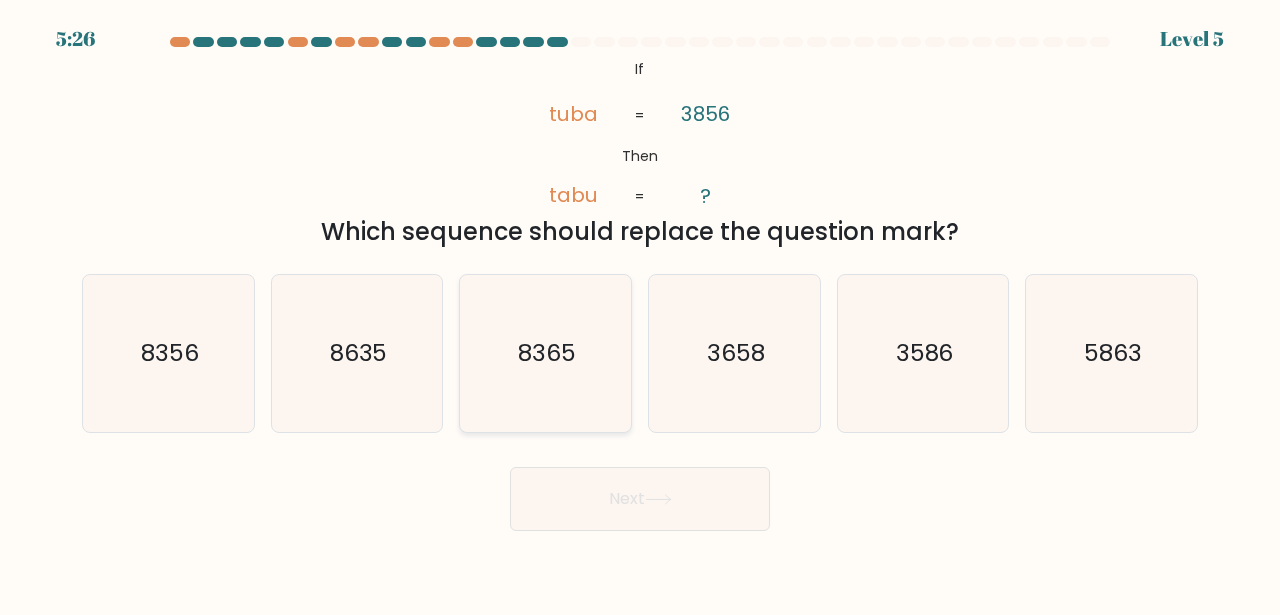 click on "8365" 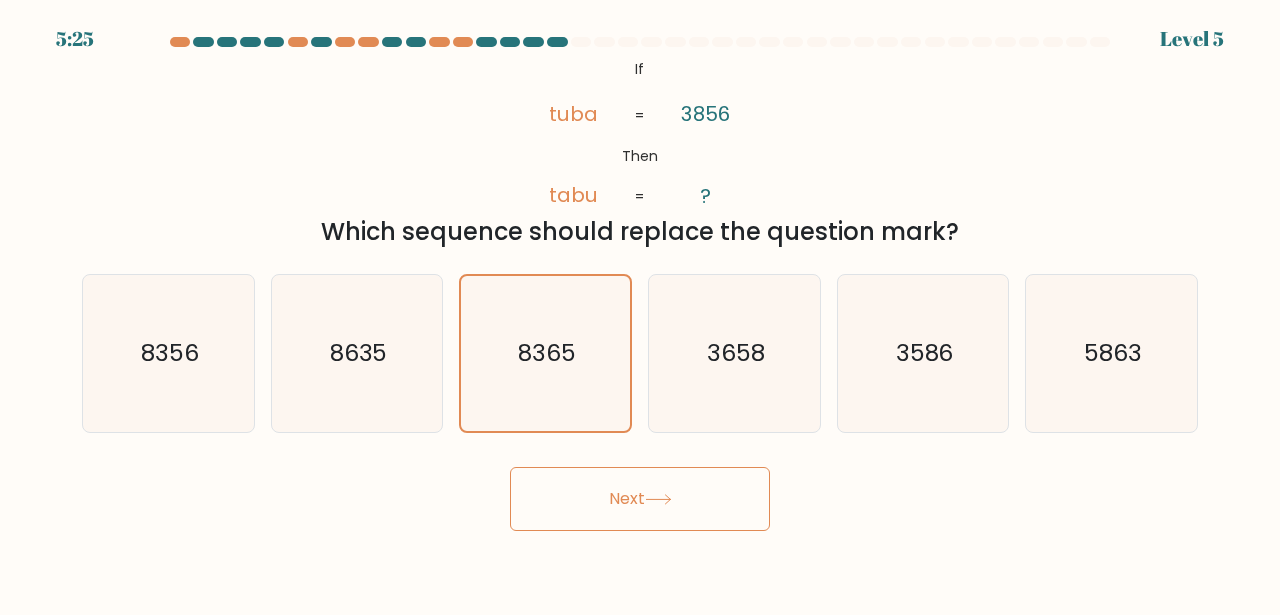 click on "Next" at bounding box center (640, 499) 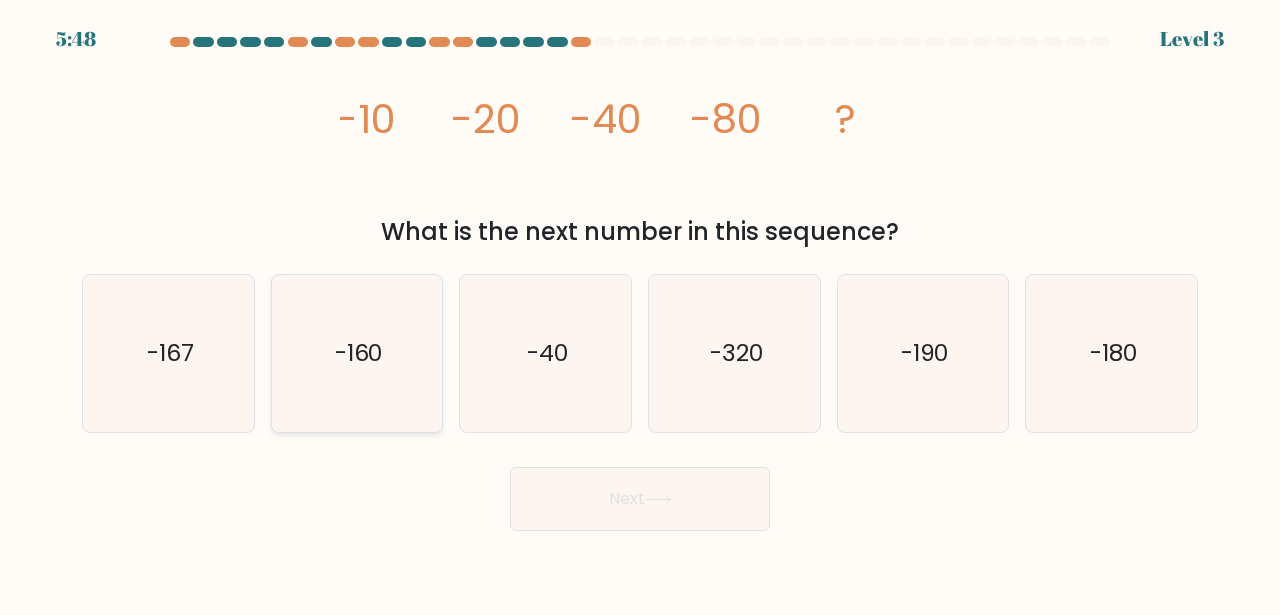 click on "-160" 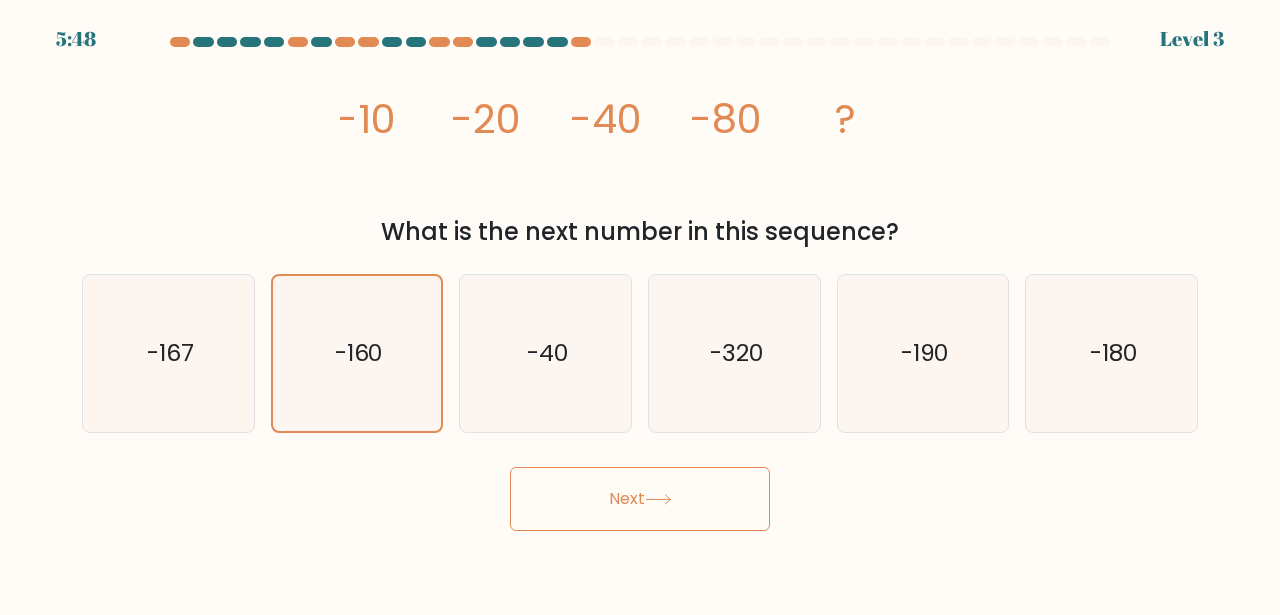 click on "Next" at bounding box center (640, 499) 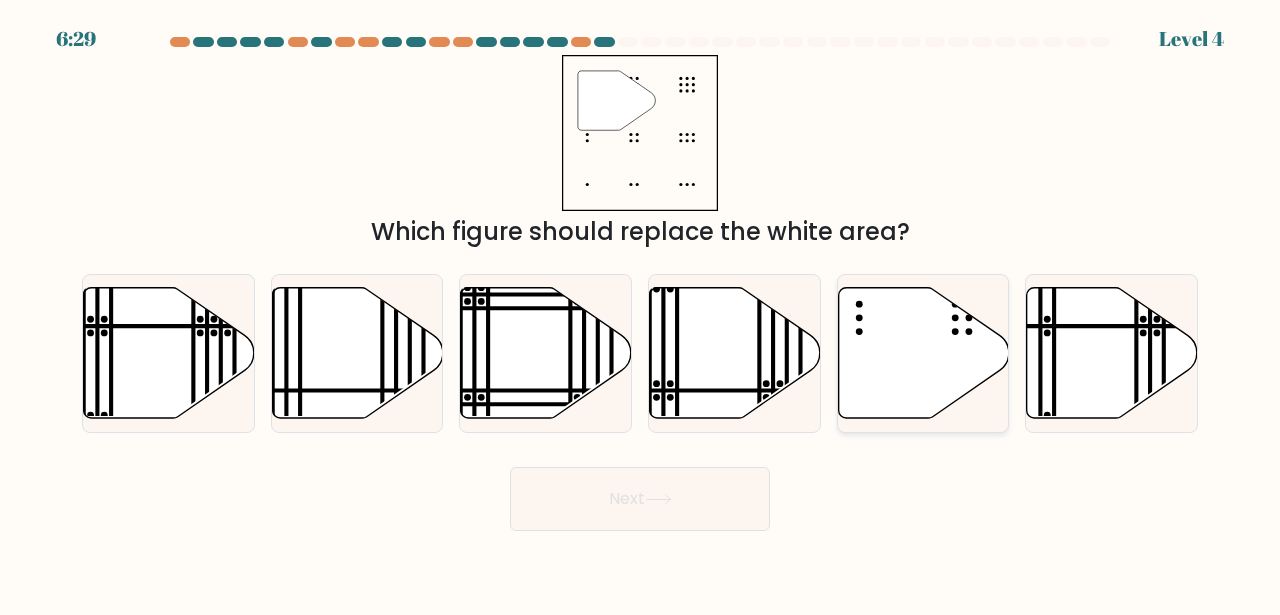 click 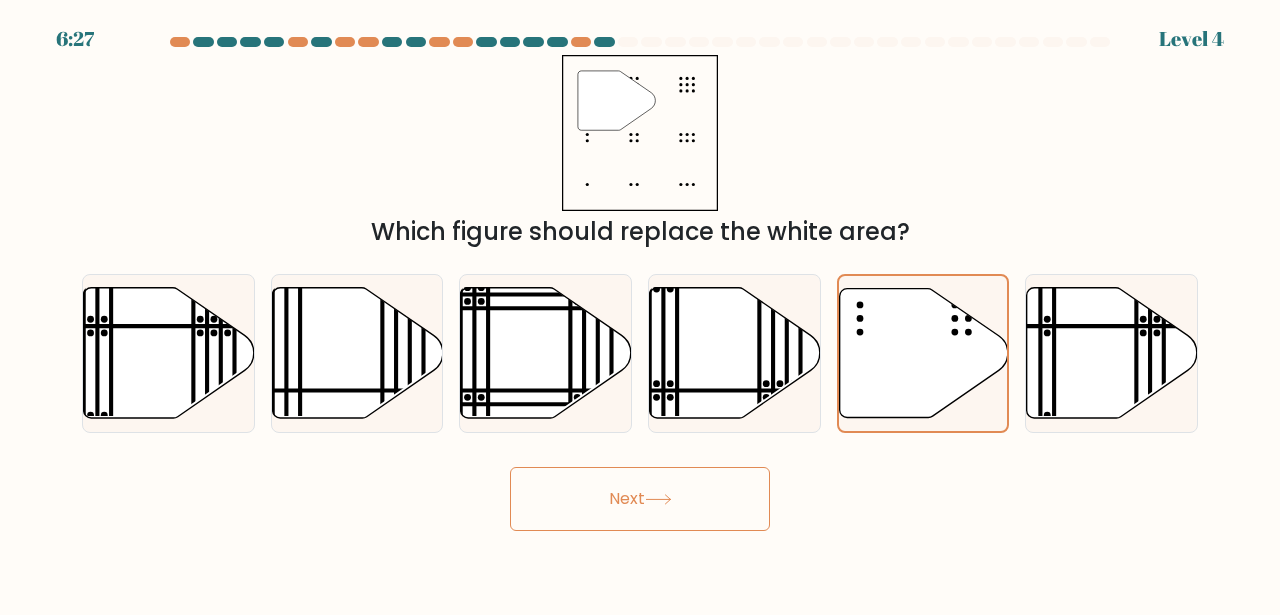 click on "Next" at bounding box center (640, 499) 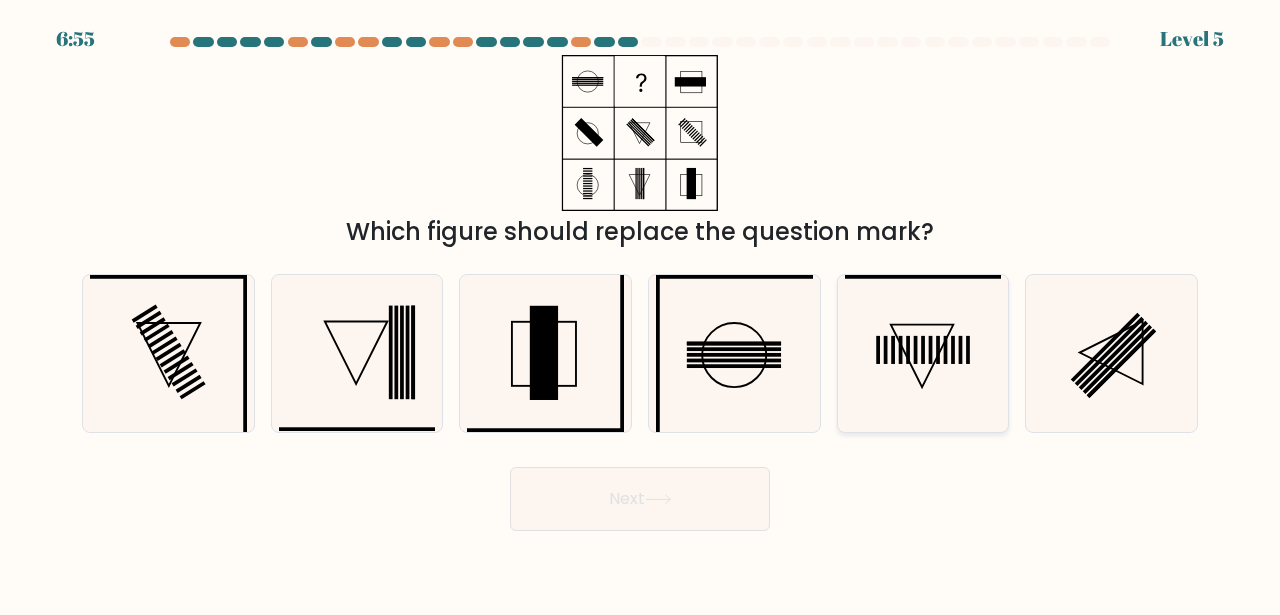 click 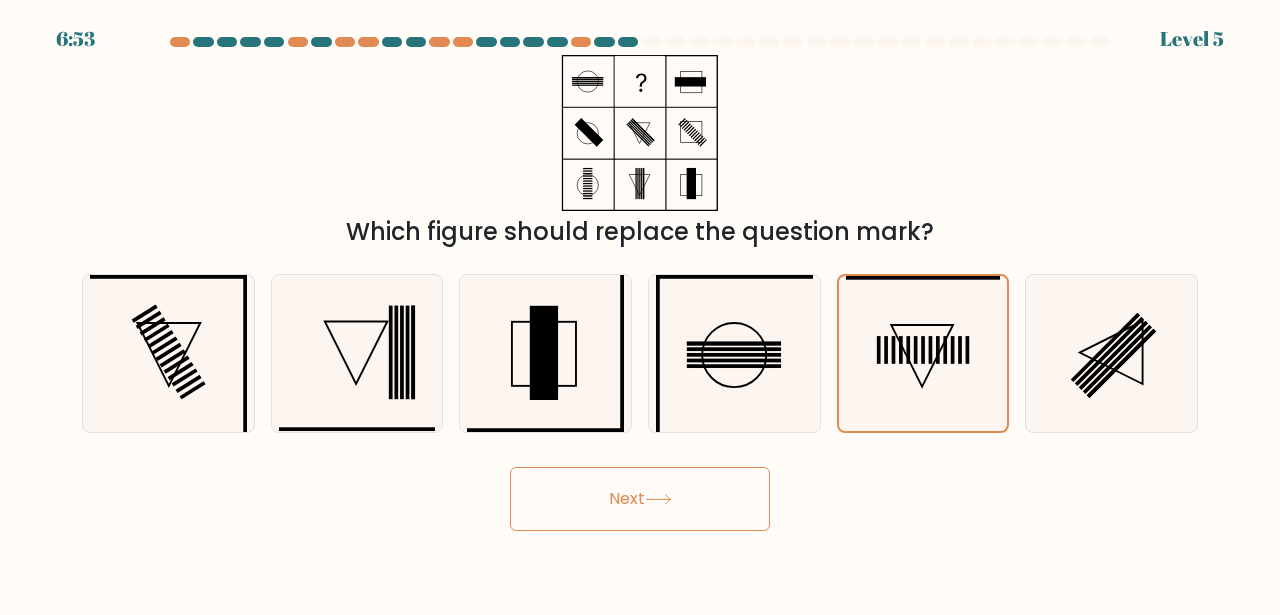click 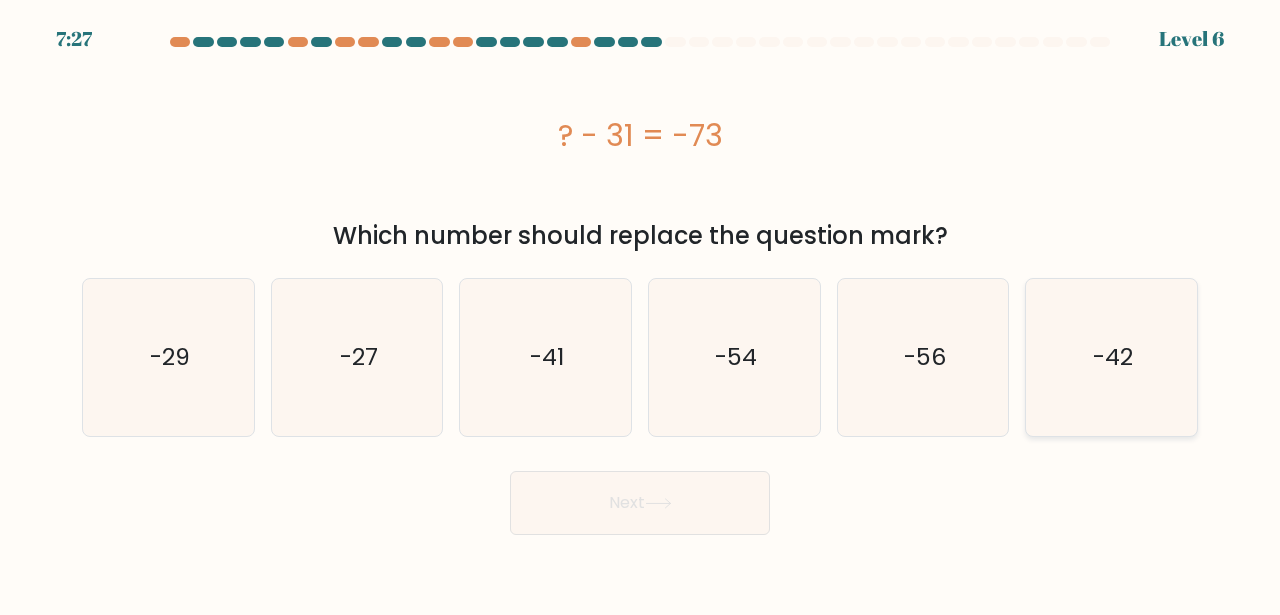 click on "-42" 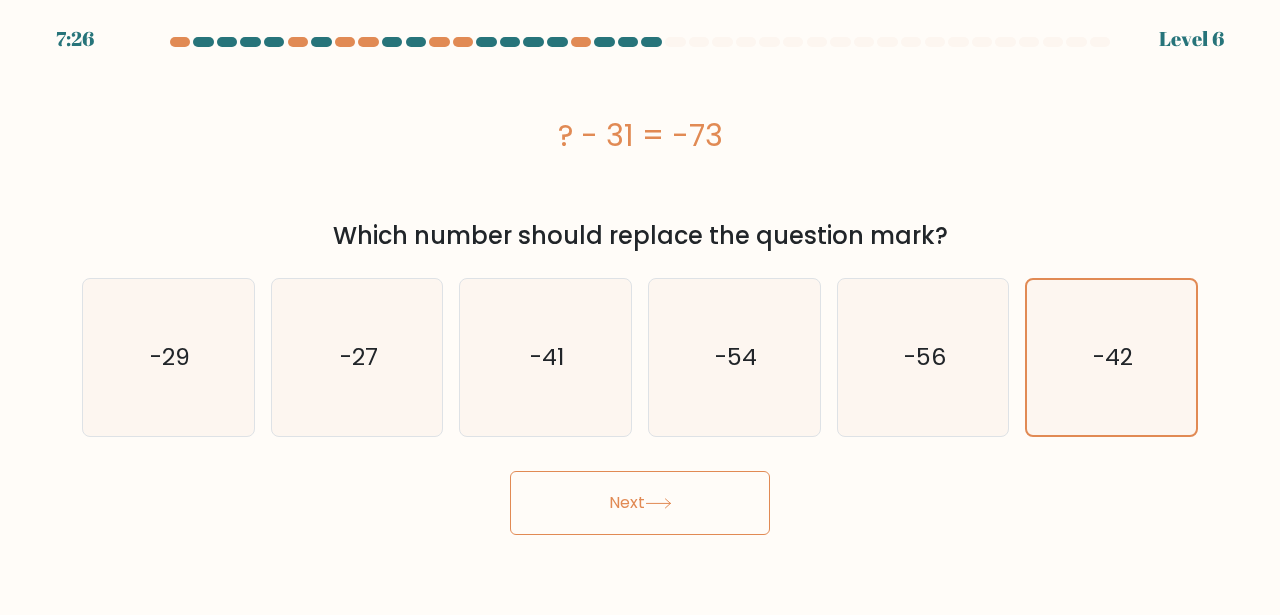 click on "Next" at bounding box center (640, 503) 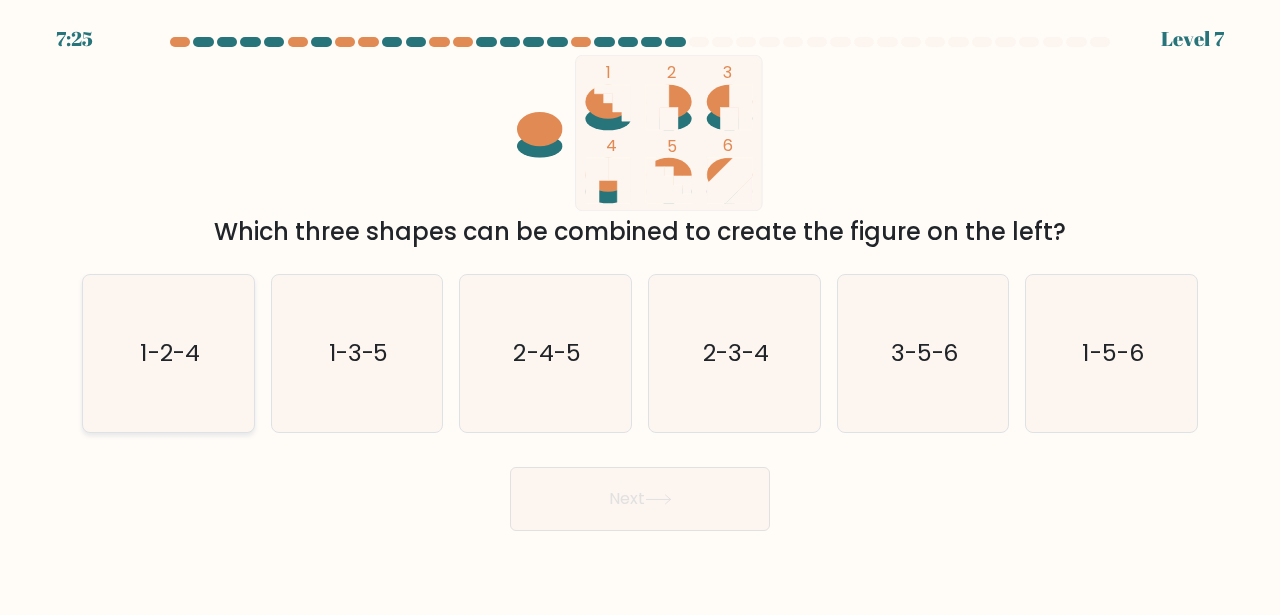 click on "1-2-4" 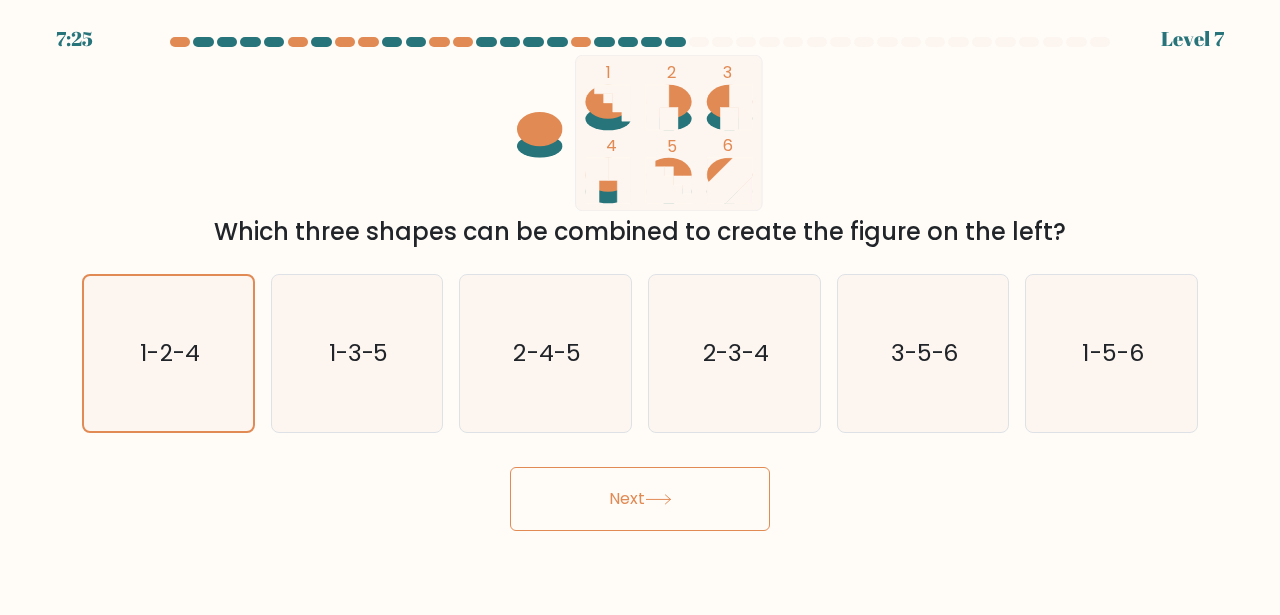 click on "Next" at bounding box center (640, 499) 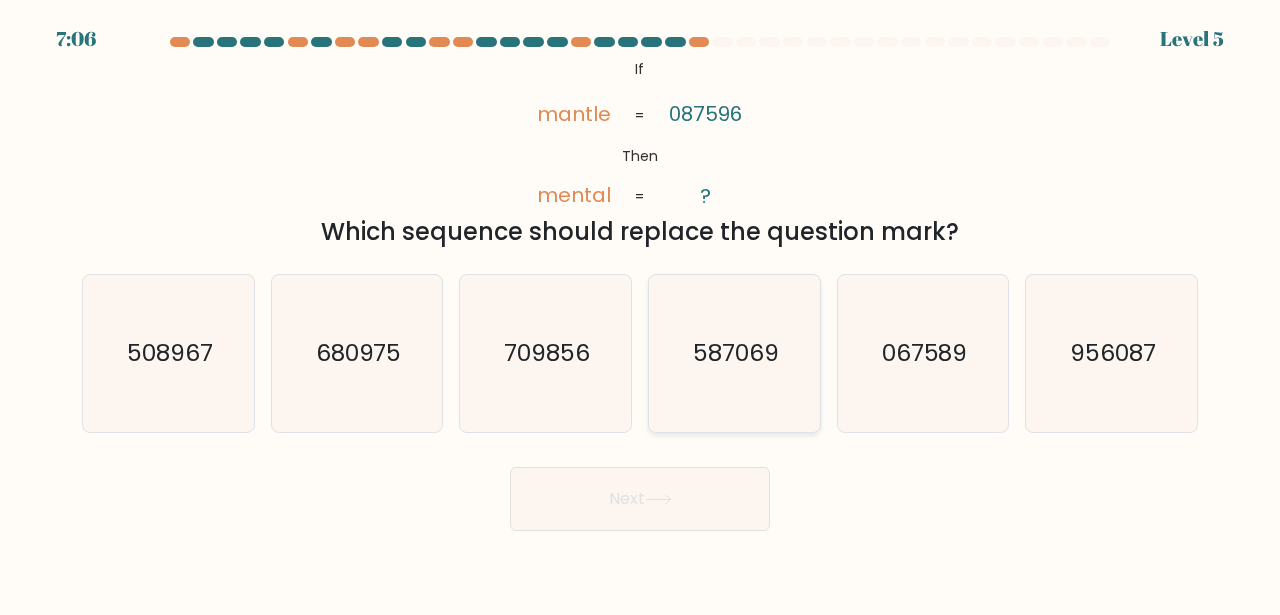click on "587069" 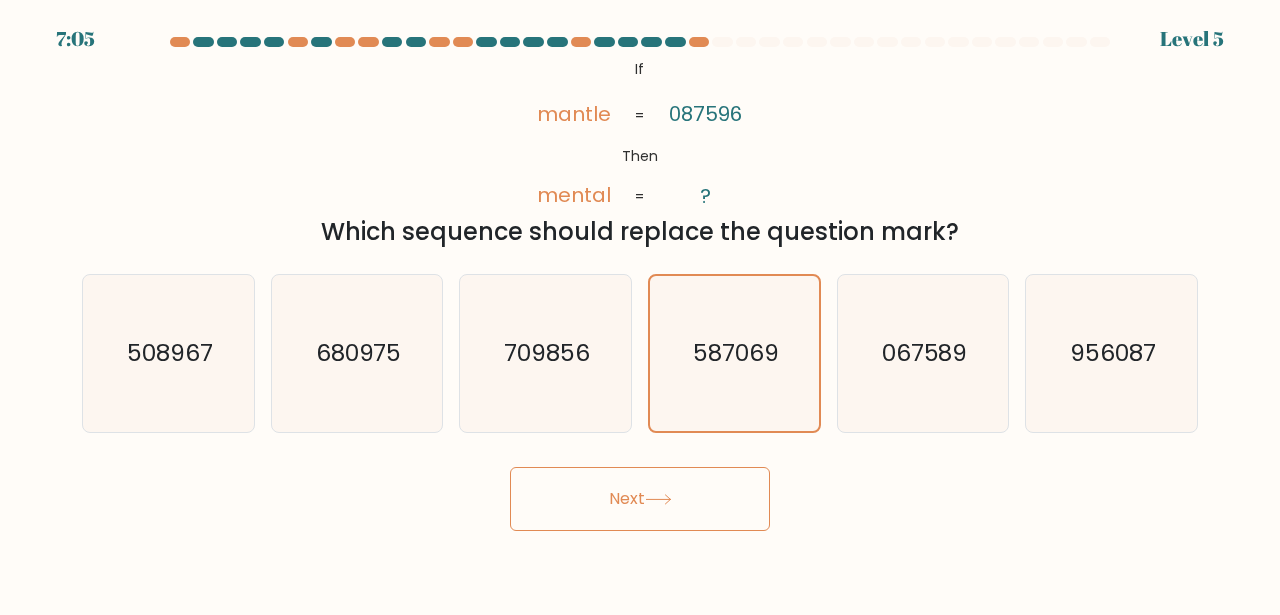 click on "Next" at bounding box center (640, 499) 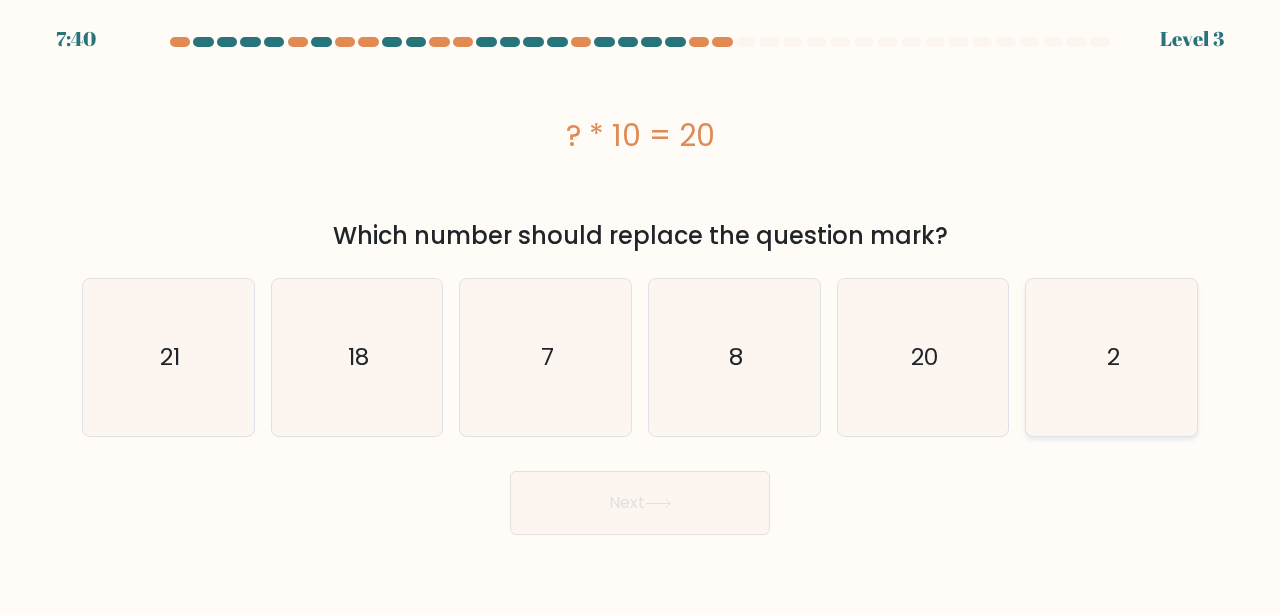 click on "2" 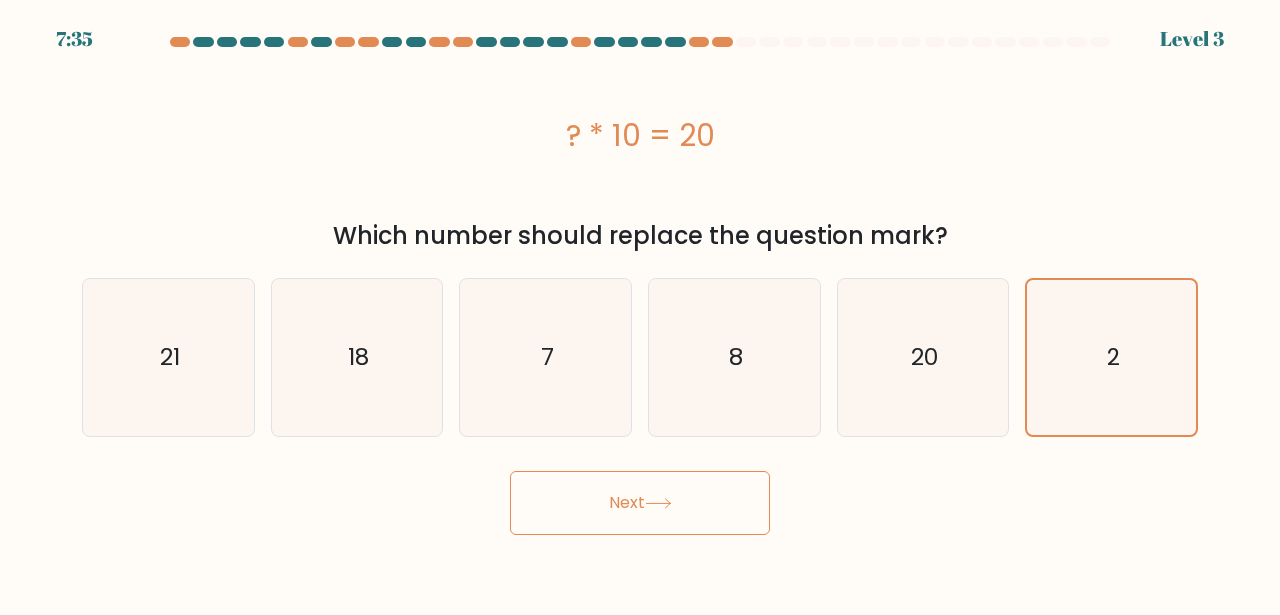 click on "Next" at bounding box center (640, 503) 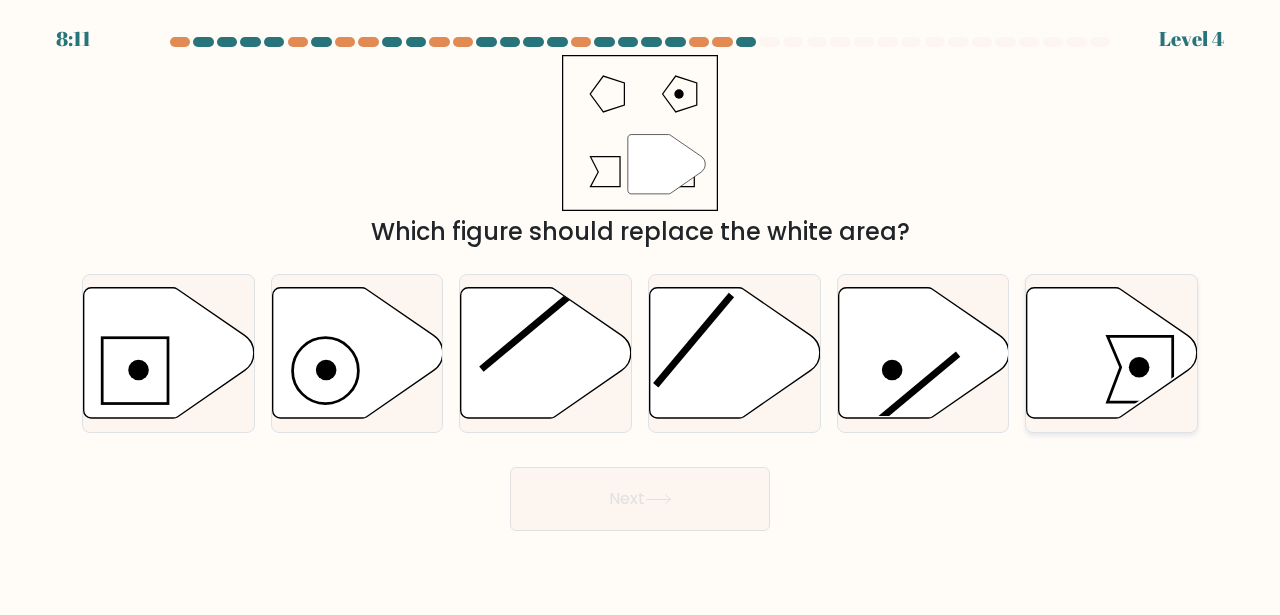 click 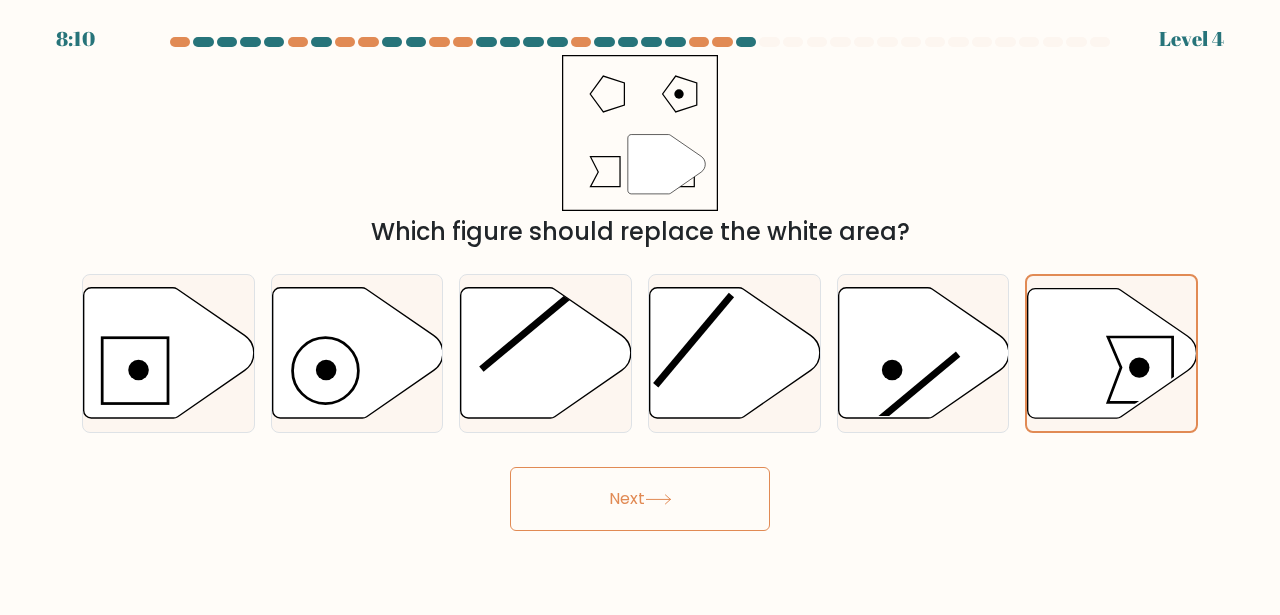 drag, startPoint x: 592, startPoint y: 494, endPoint x: 629, endPoint y: 480, distance: 39.56008 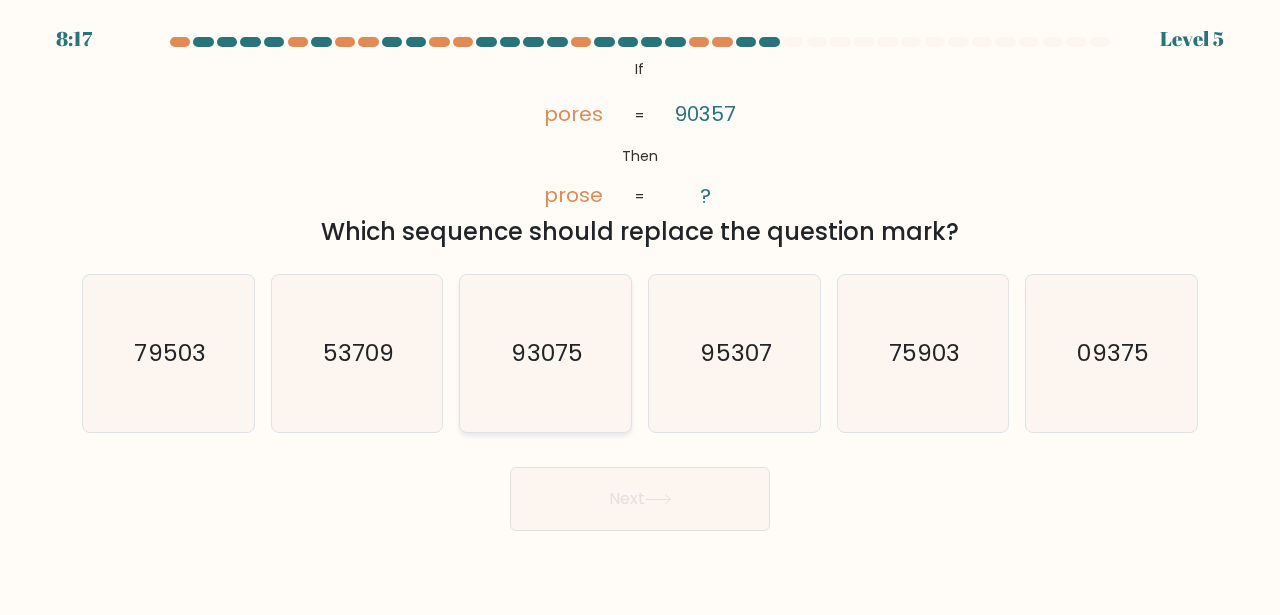 click on "93075" 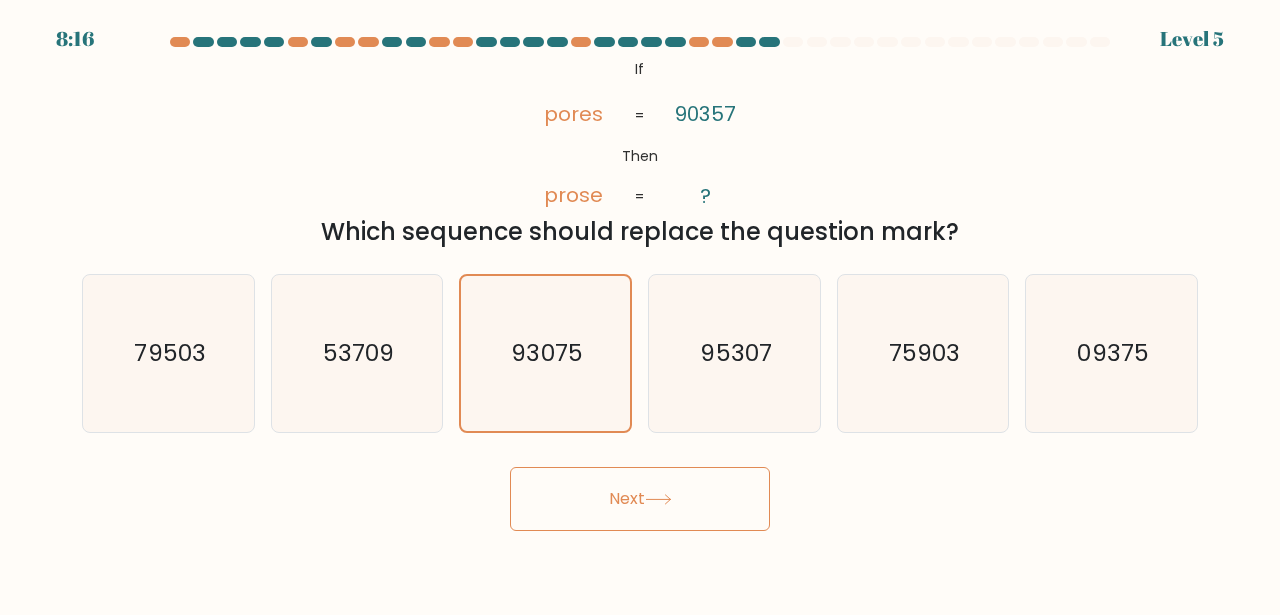 click on "Next" at bounding box center (640, 499) 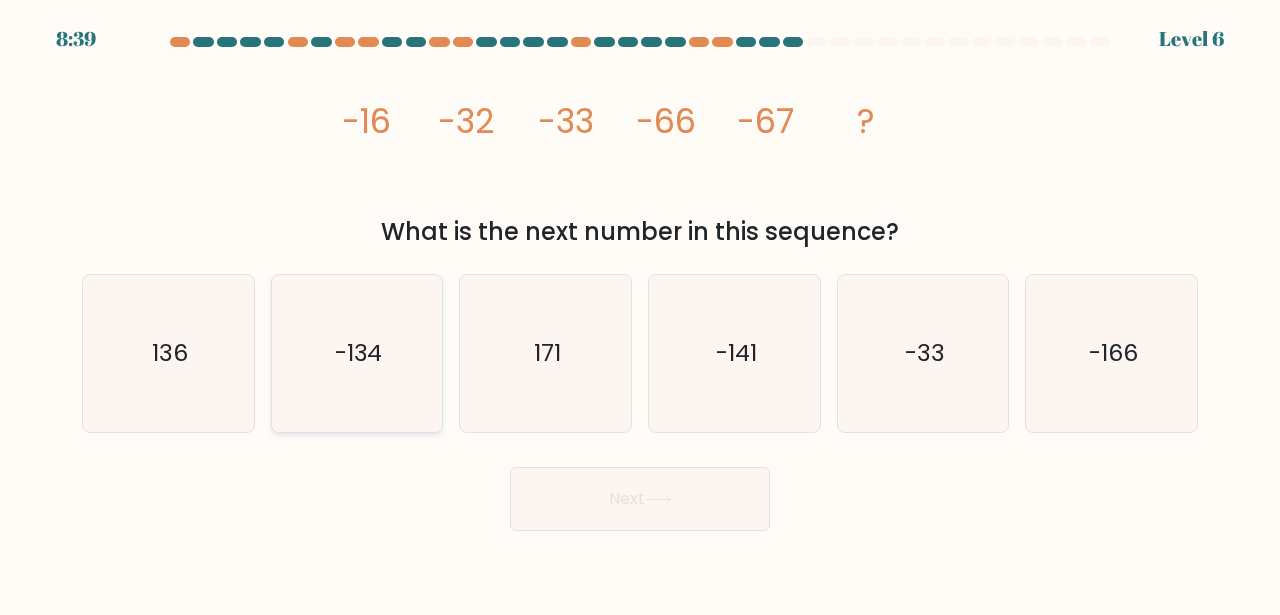 click on "-134" 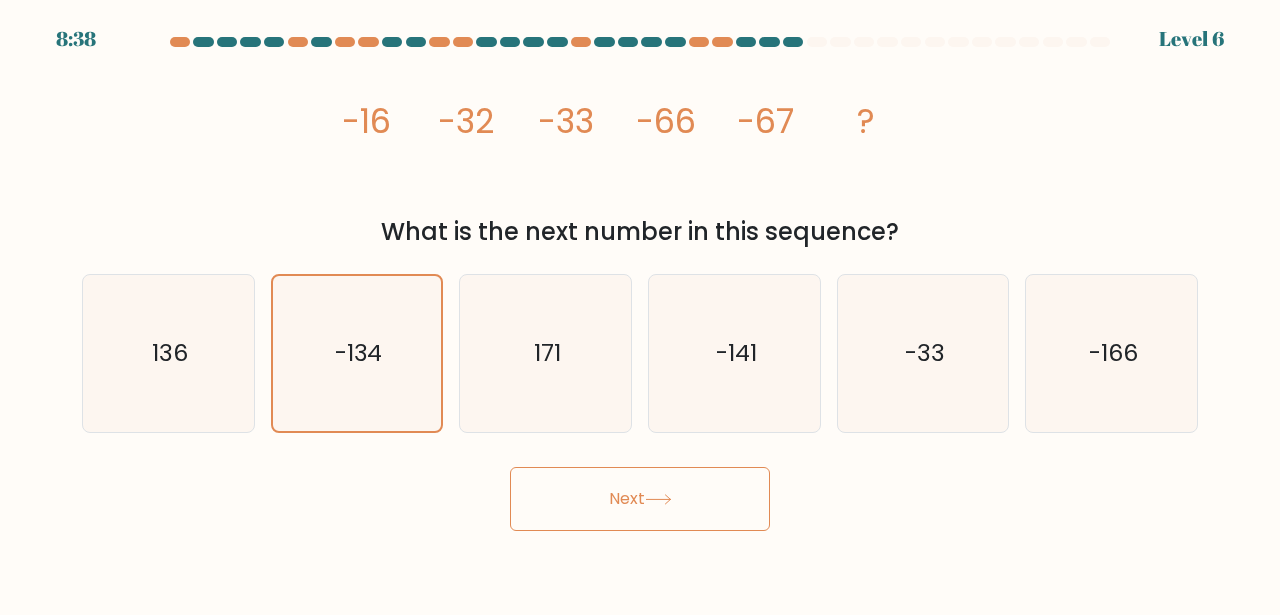 click on "Next" at bounding box center [640, 499] 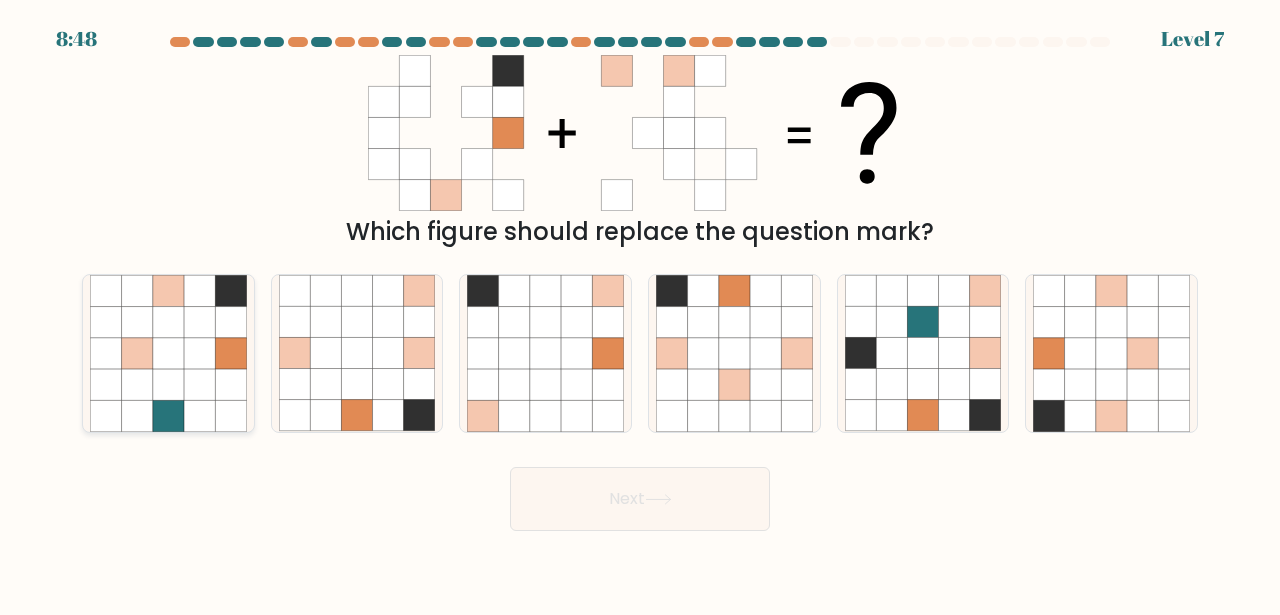 drag, startPoint x: 160, startPoint y: 295, endPoint x: 174, endPoint y: 304, distance: 16.643316 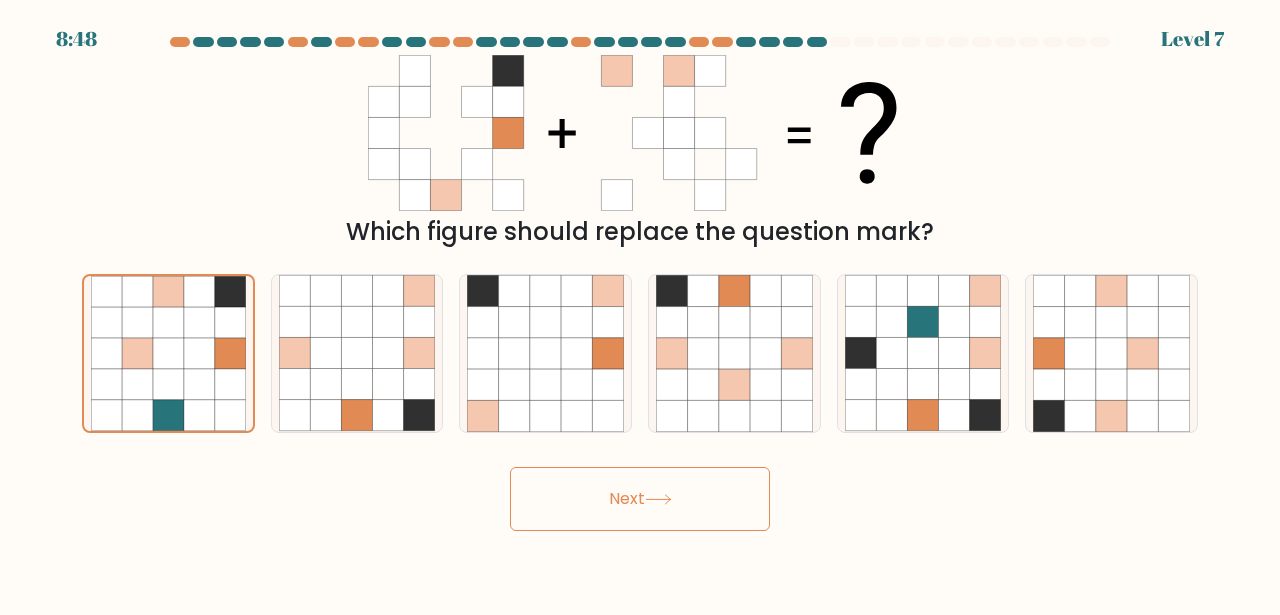 click on "Next" at bounding box center [640, 499] 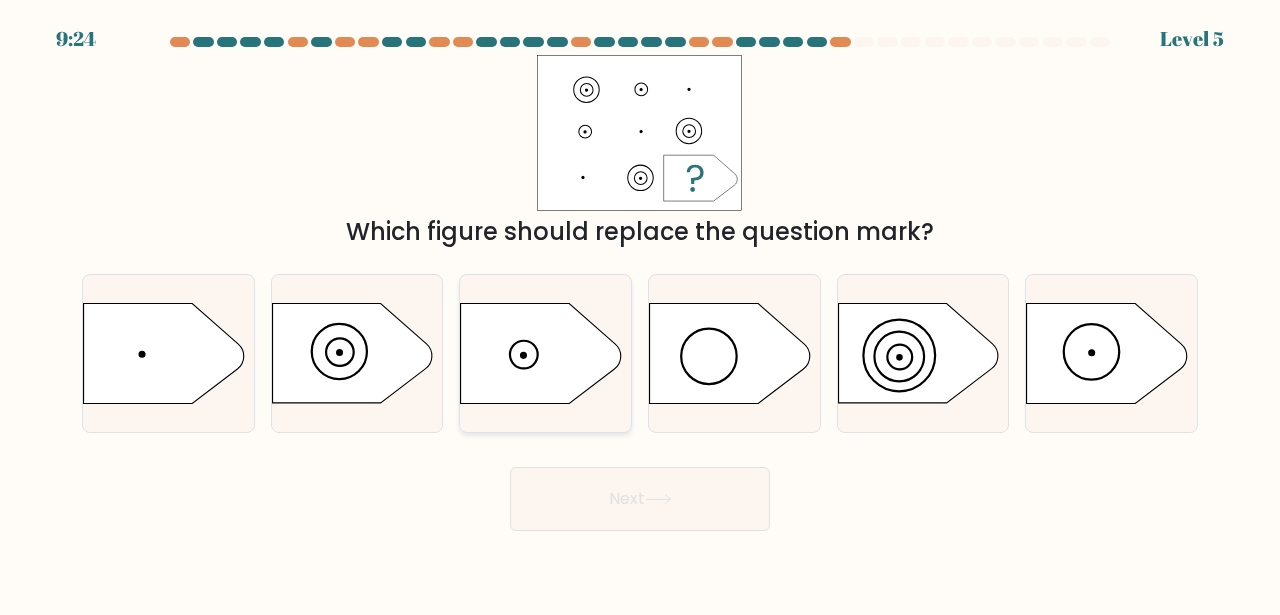 click 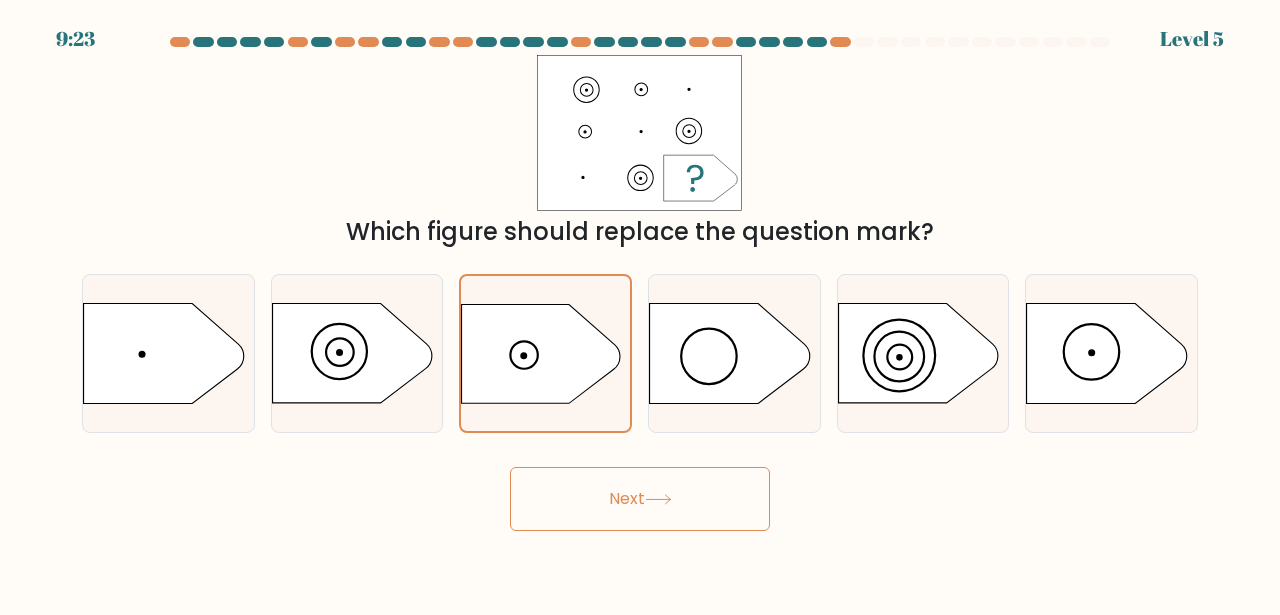 click on "Next" at bounding box center (640, 499) 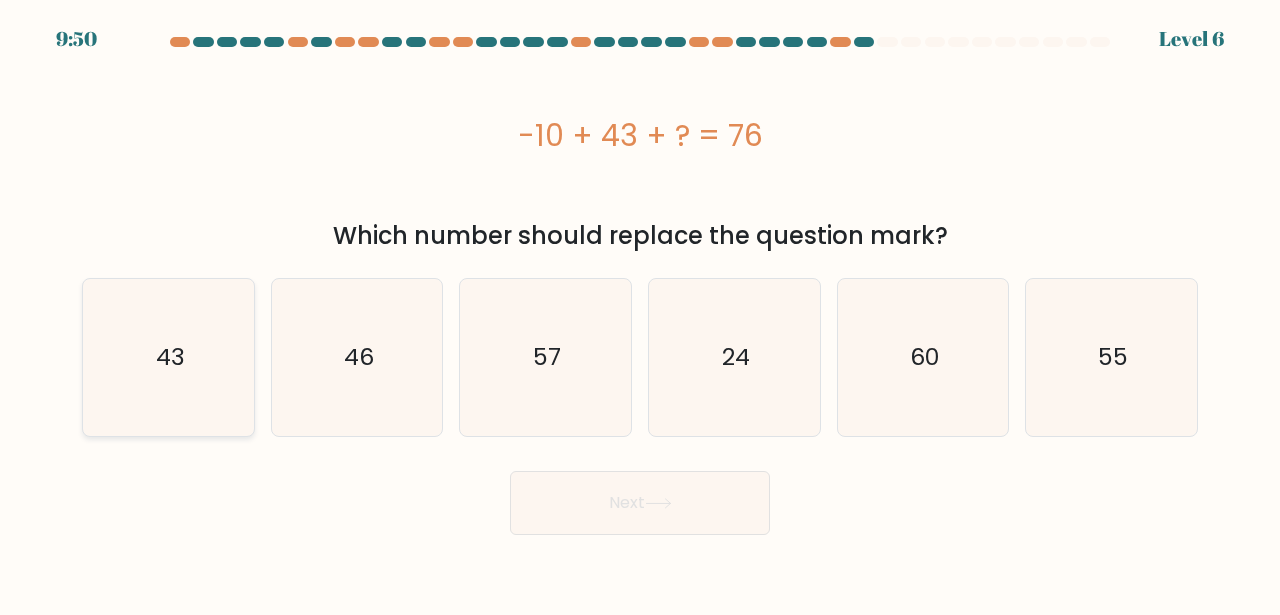 click on "43" 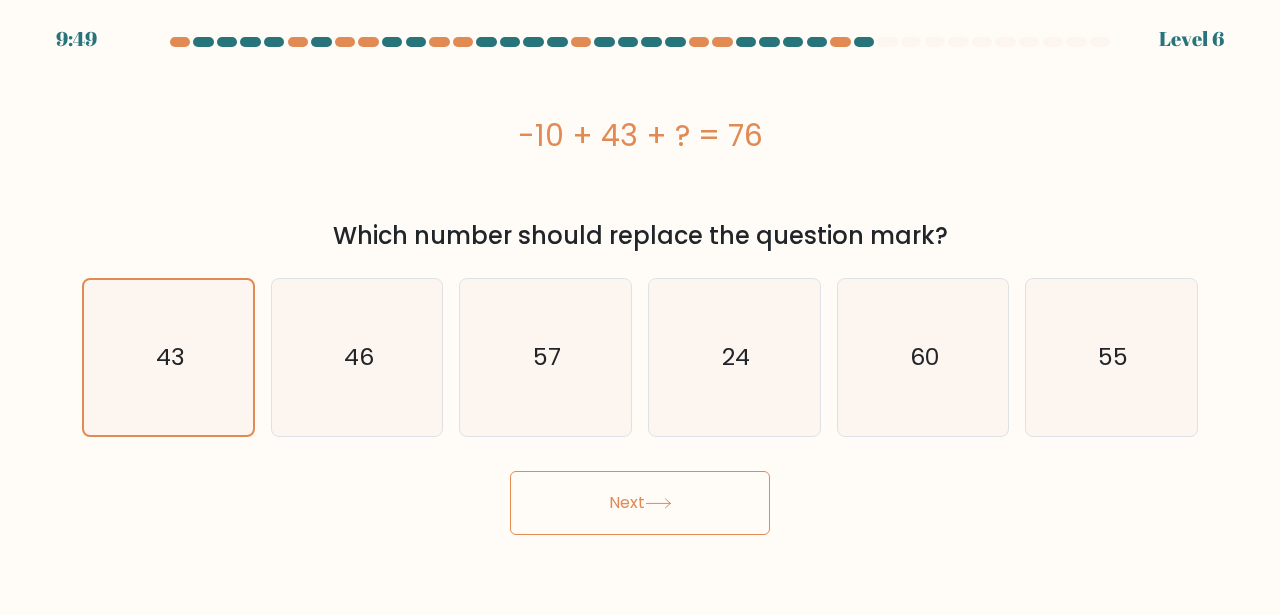 click 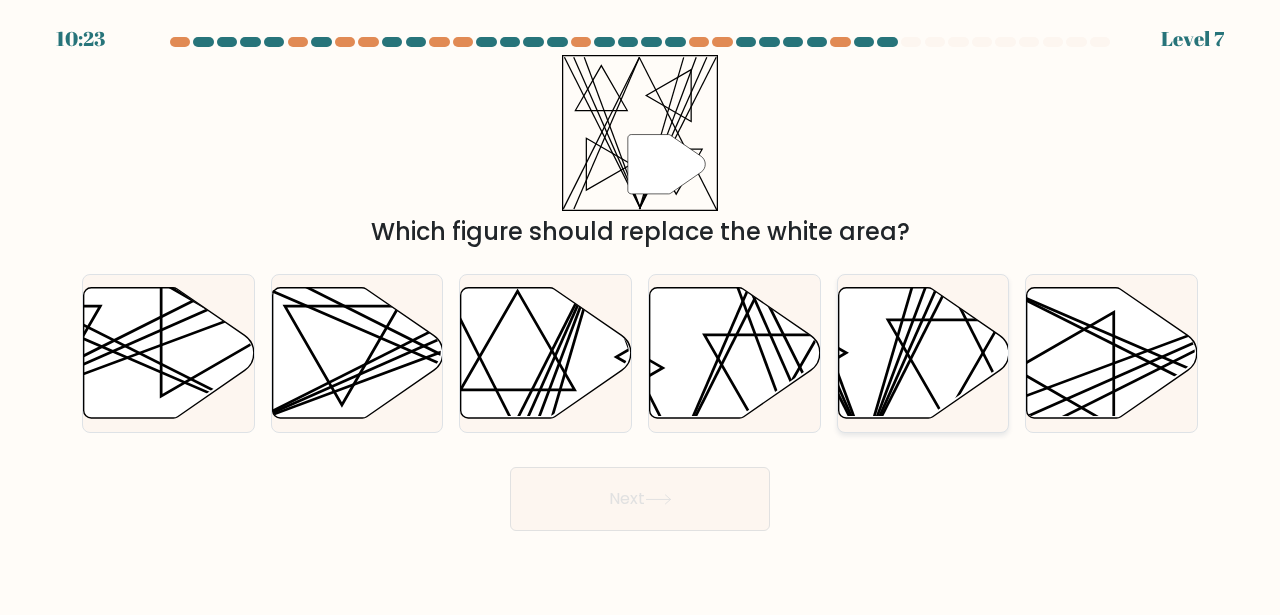 click at bounding box center [923, 353] 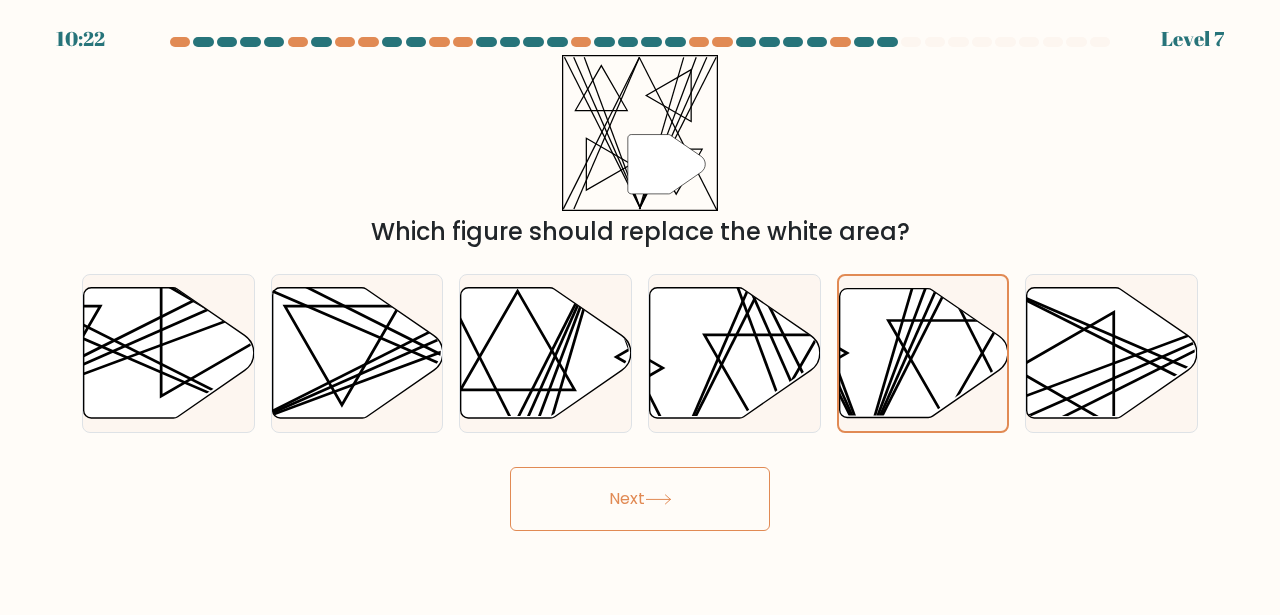 click on "Next" at bounding box center (640, 499) 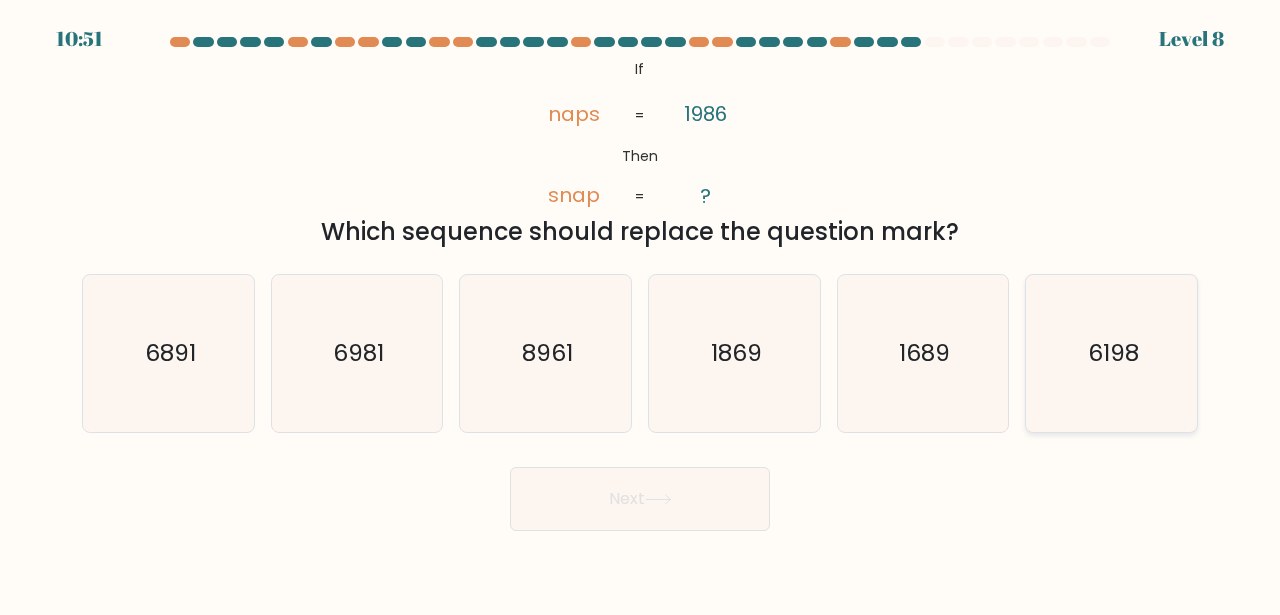 click on "6198" 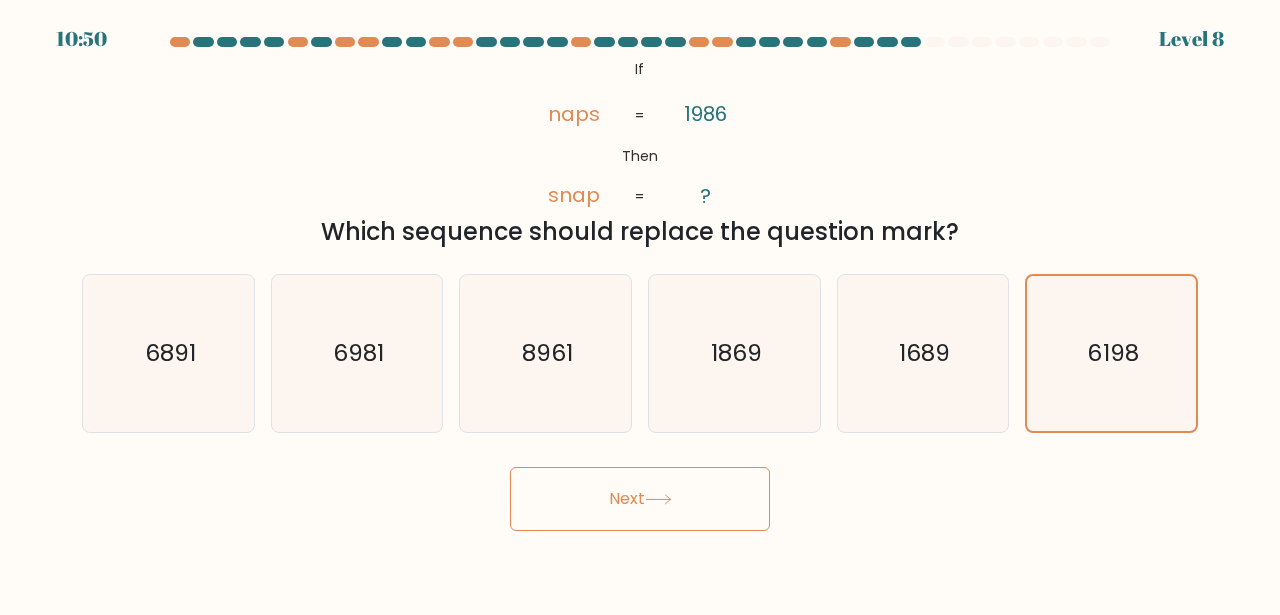 click on "Next" at bounding box center (640, 499) 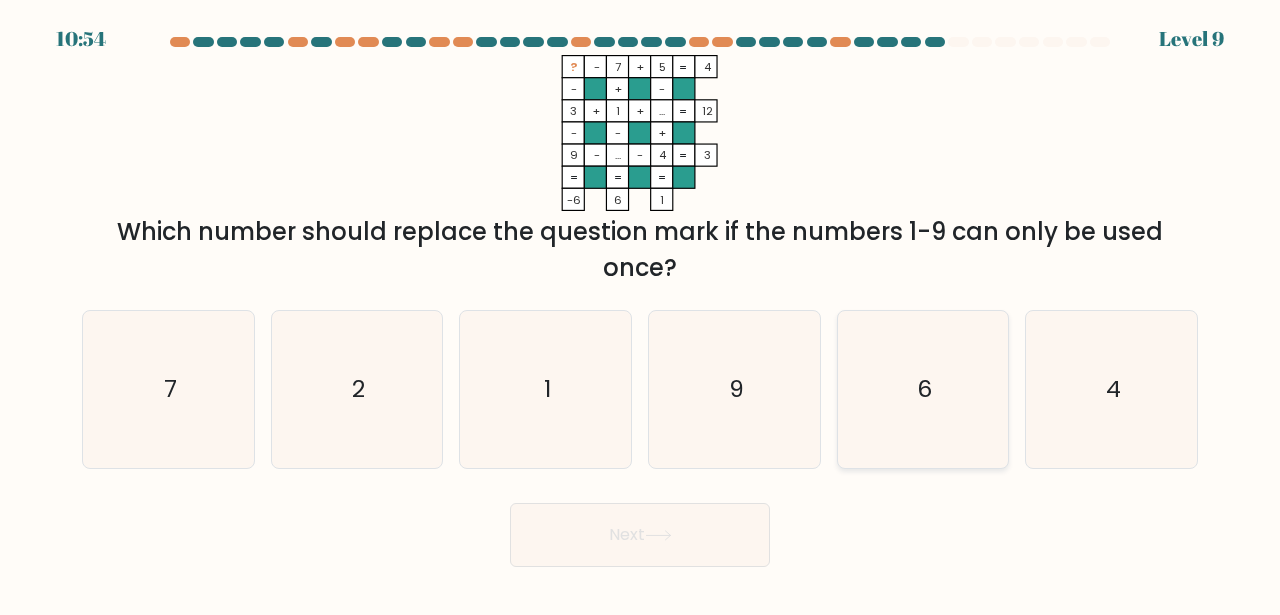 click on "6" 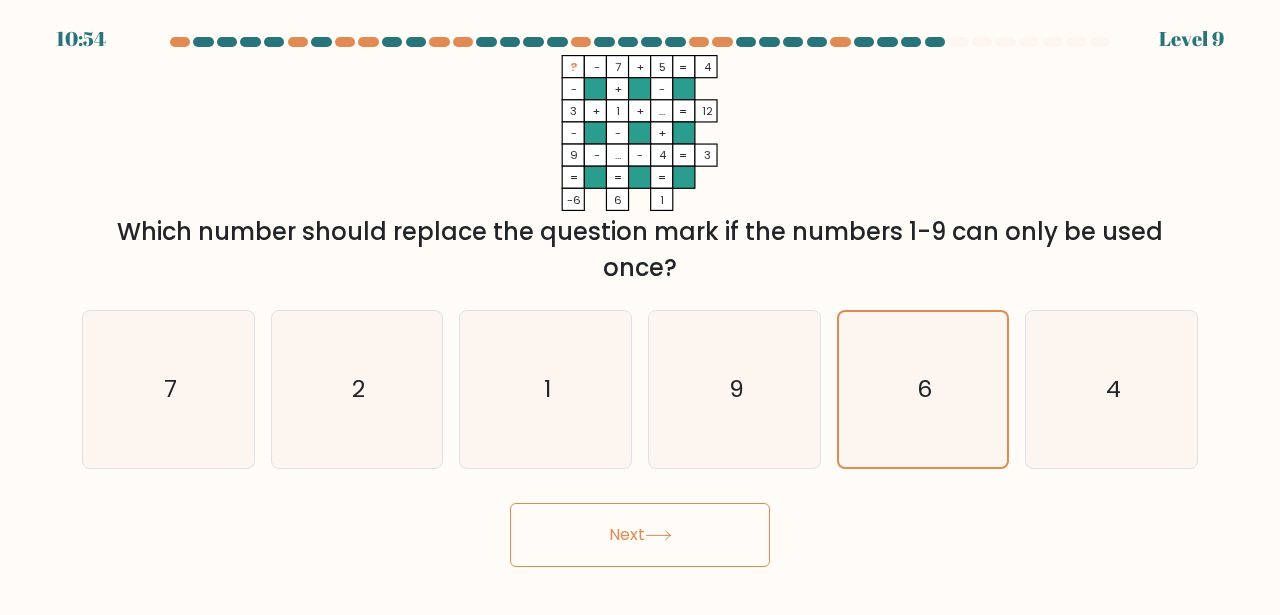 click on "Next" at bounding box center [640, 535] 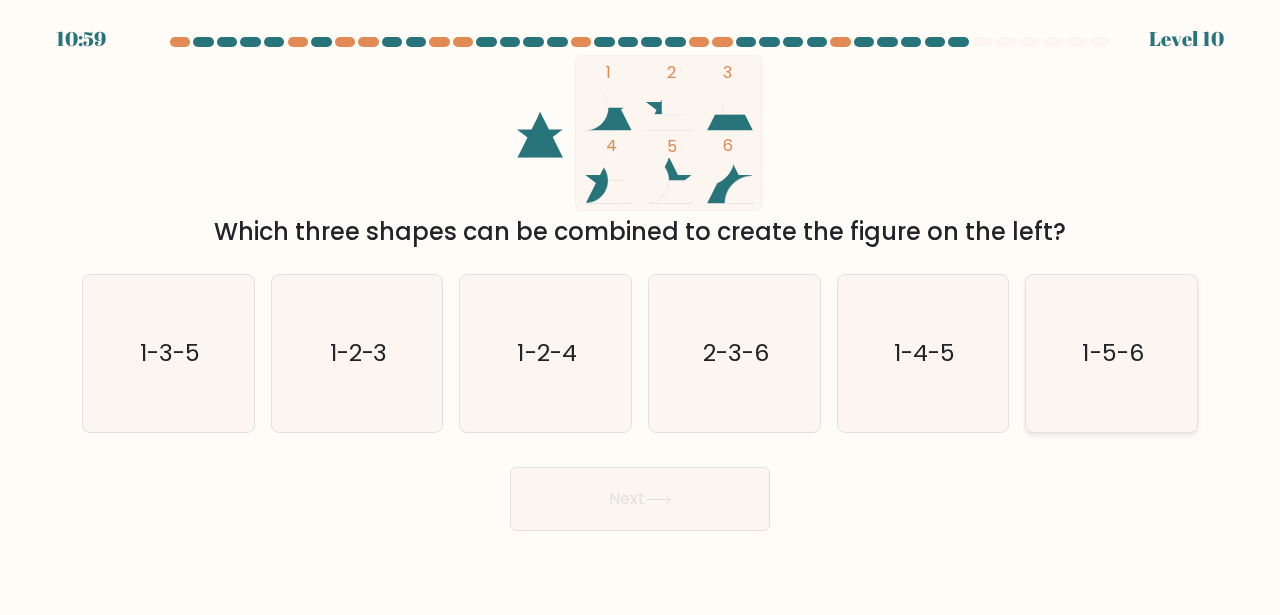 click on "1-5-6" 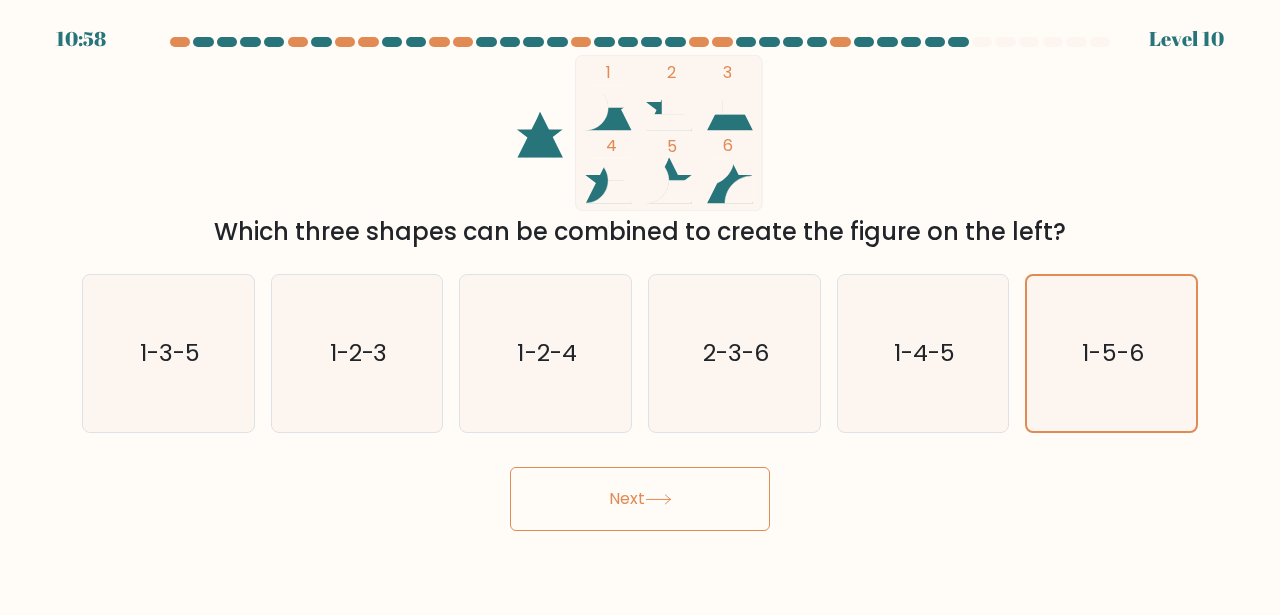click on "Next" at bounding box center (640, 499) 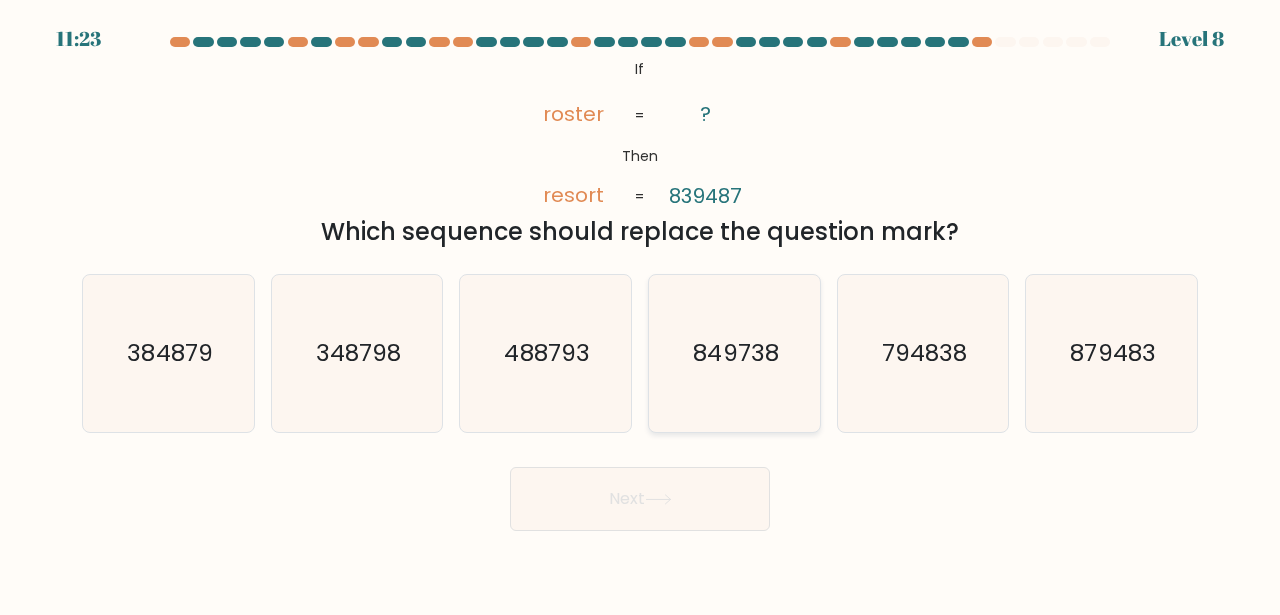 click on "849738" 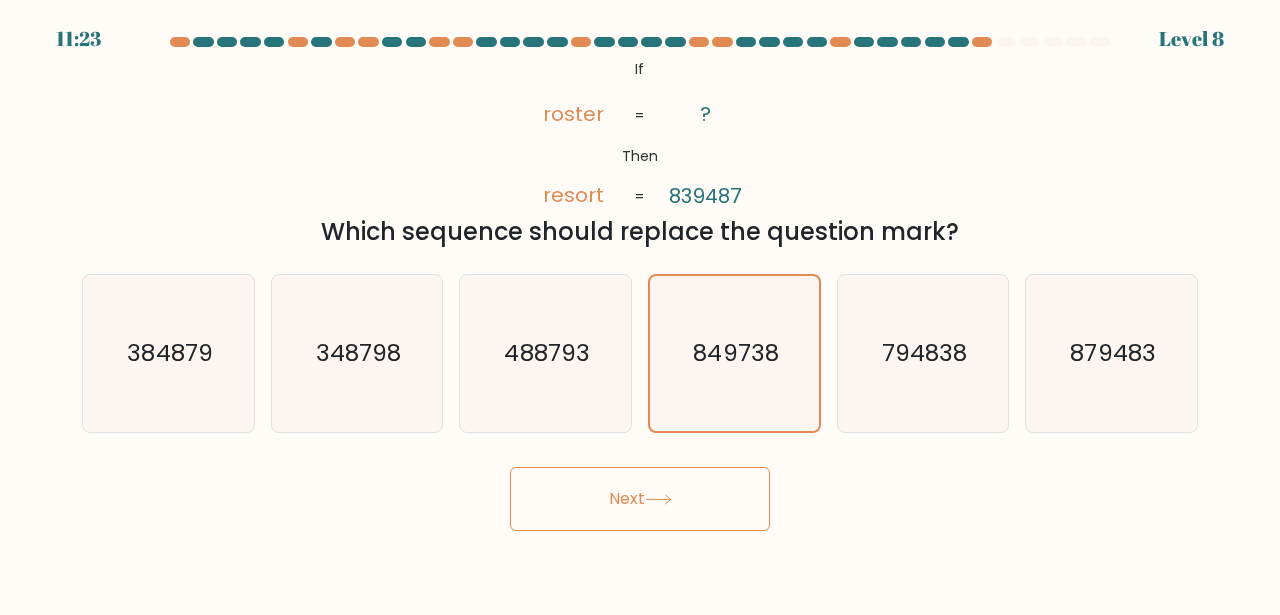 click on "Next" at bounding box center (640, 499) 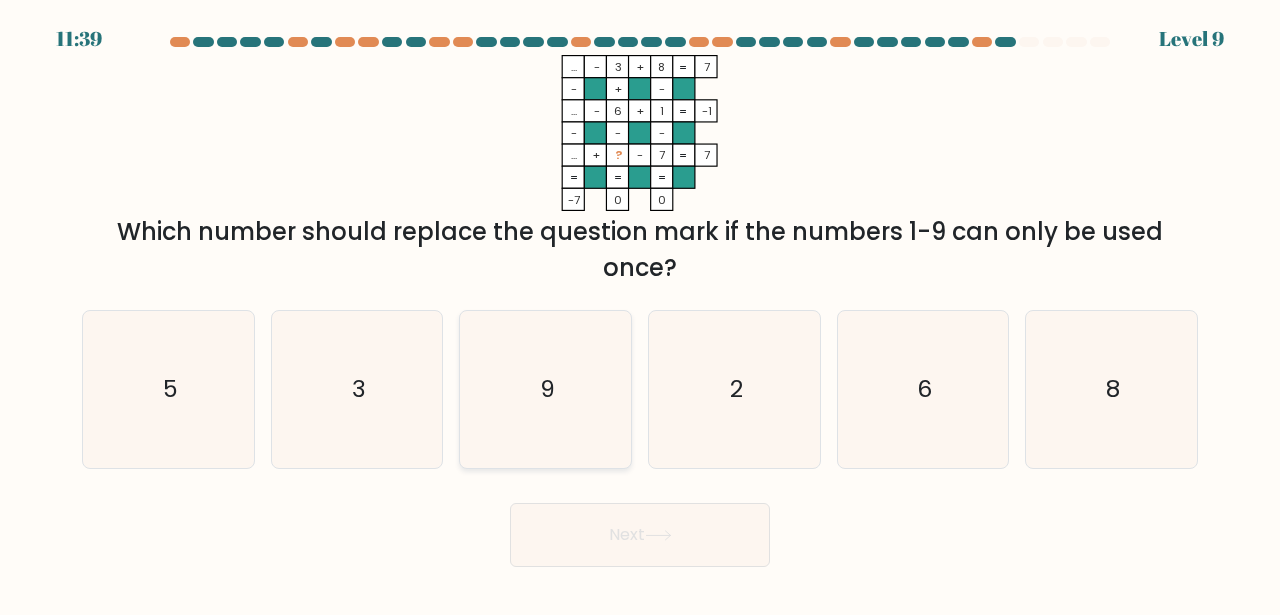 click on "9" 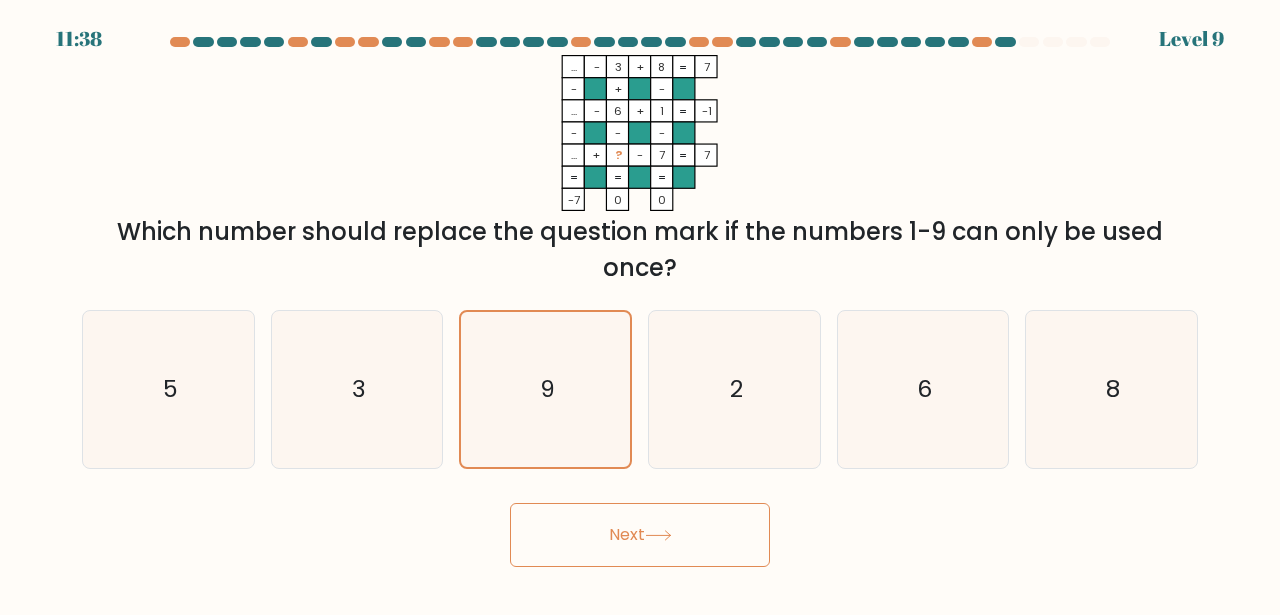click on "Next" at bounding box center [640, 535] 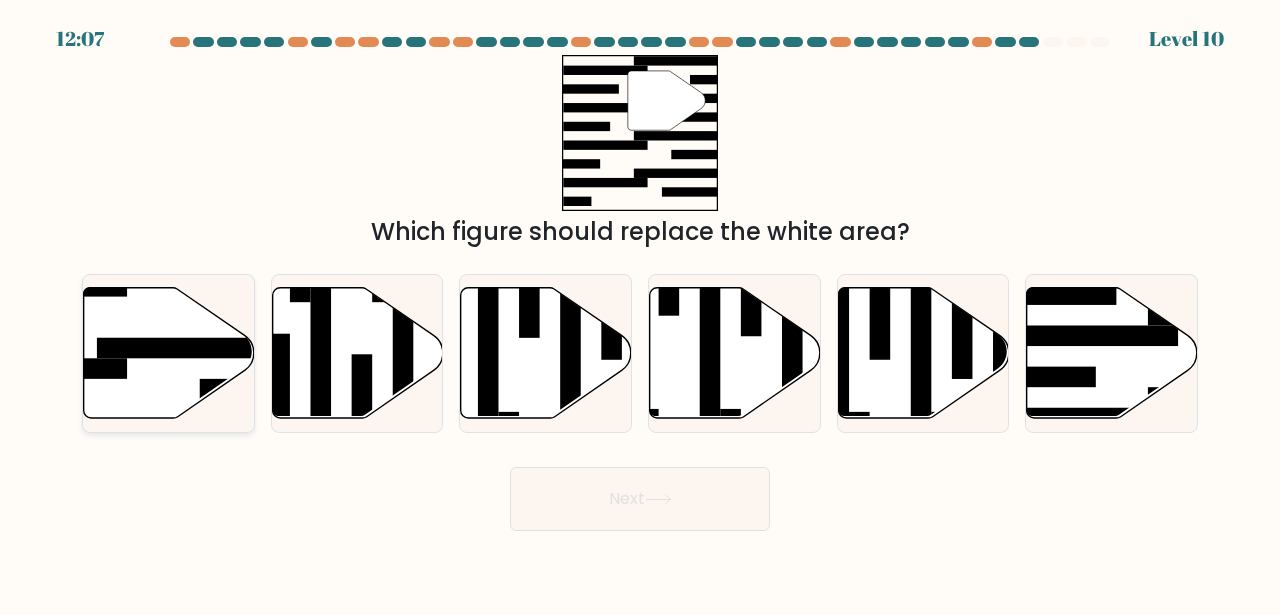 click 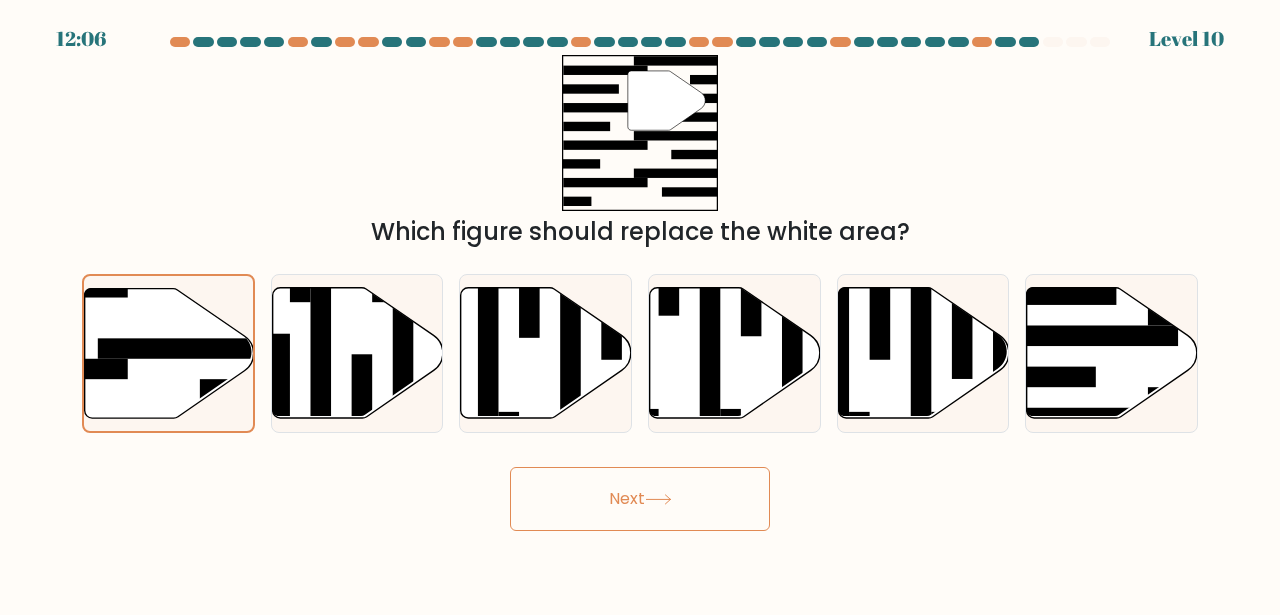 click on "Next" at bounding box center (640, 499) 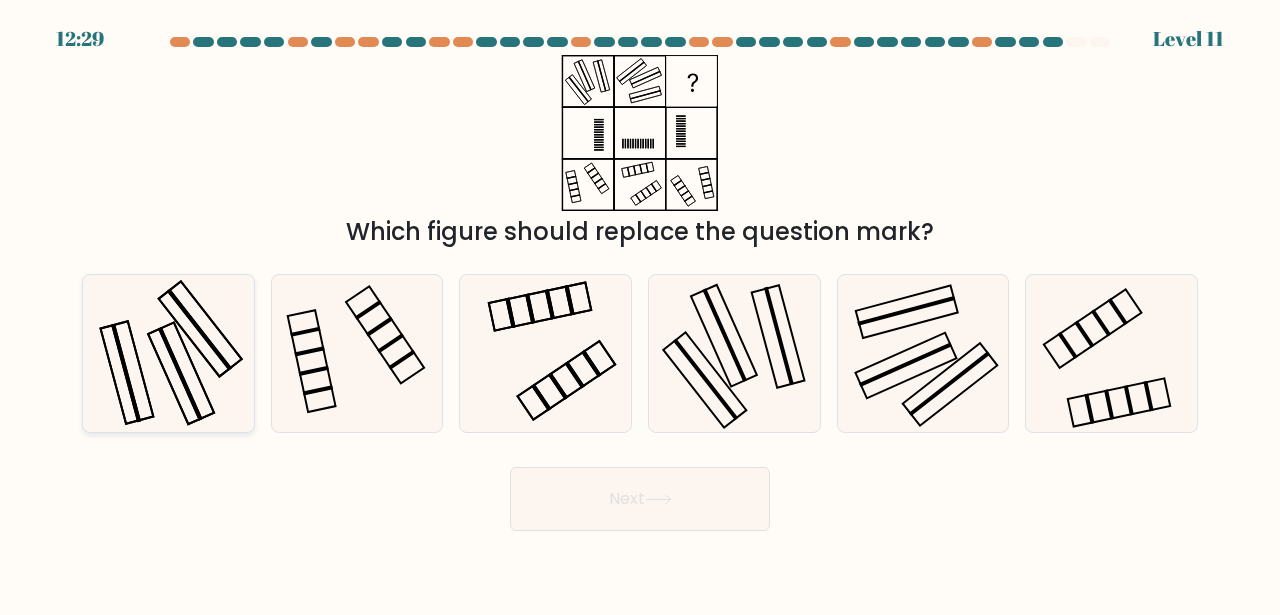 drag, startPoint x: 165, startPoint y: 323, endPoint x: 215, endPoint y: 386, distance: 80.43009 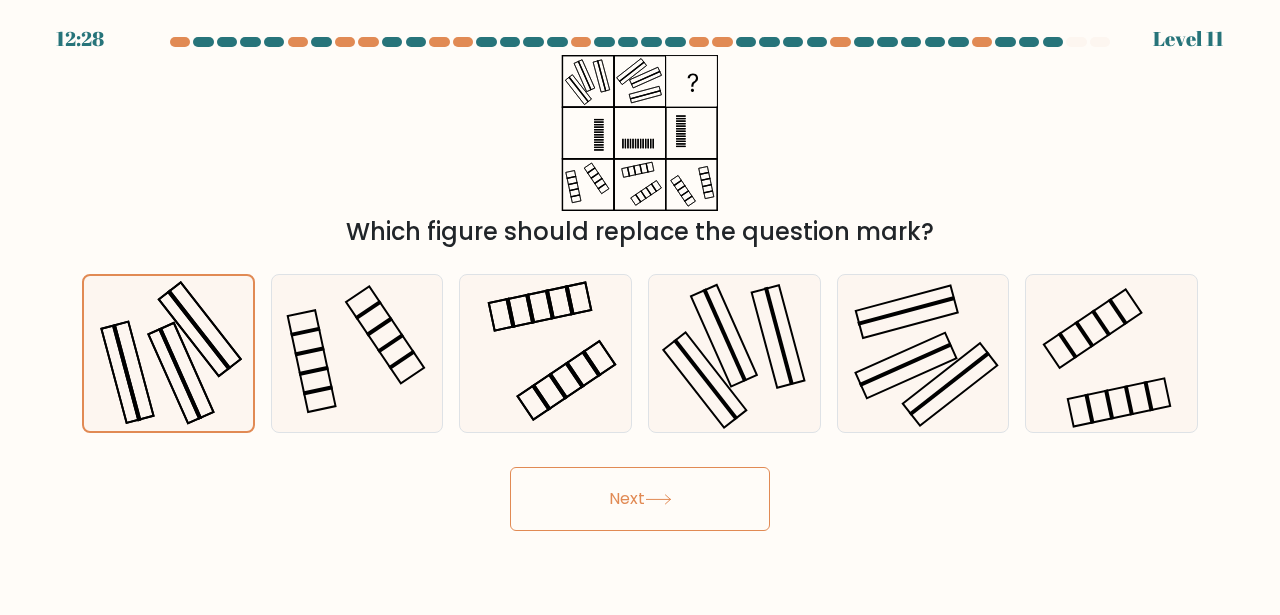 click on "12:28
Level 11" at bounding box center [640, 307] 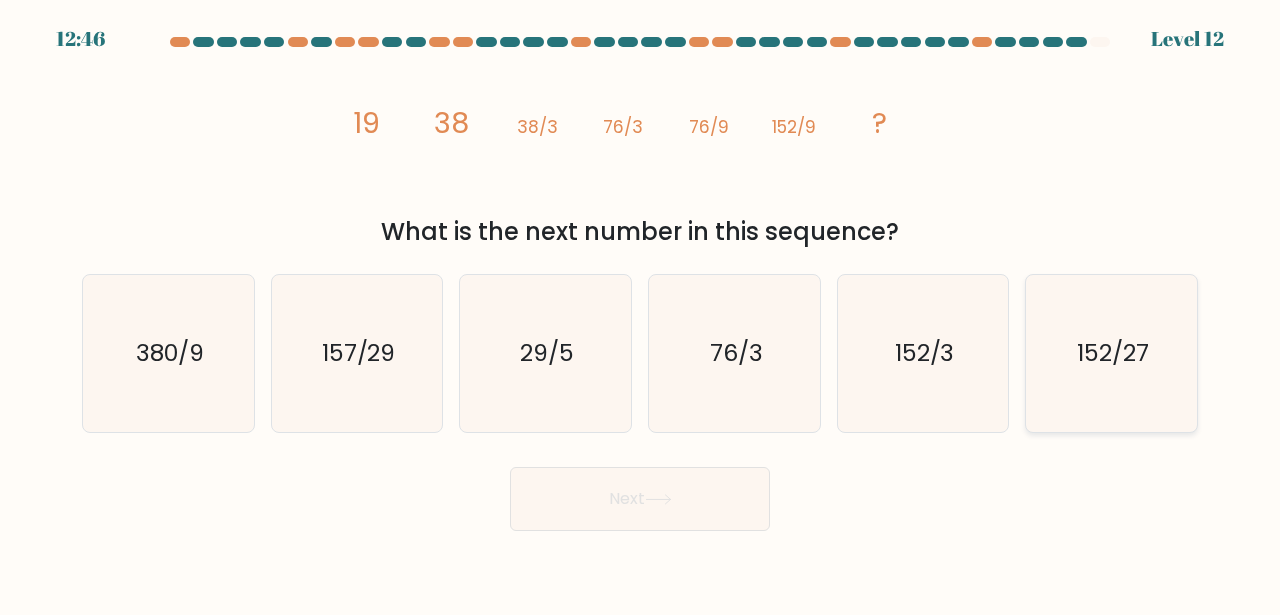 click on "152/27" 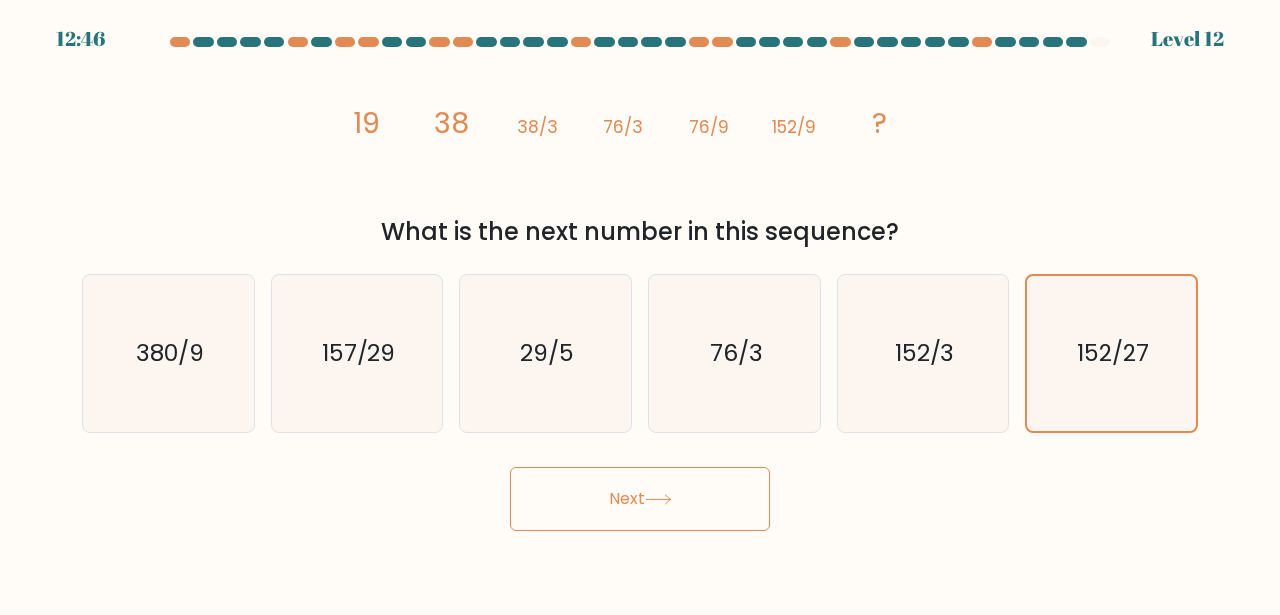 click on "Next" at bounding box center (640, 499) 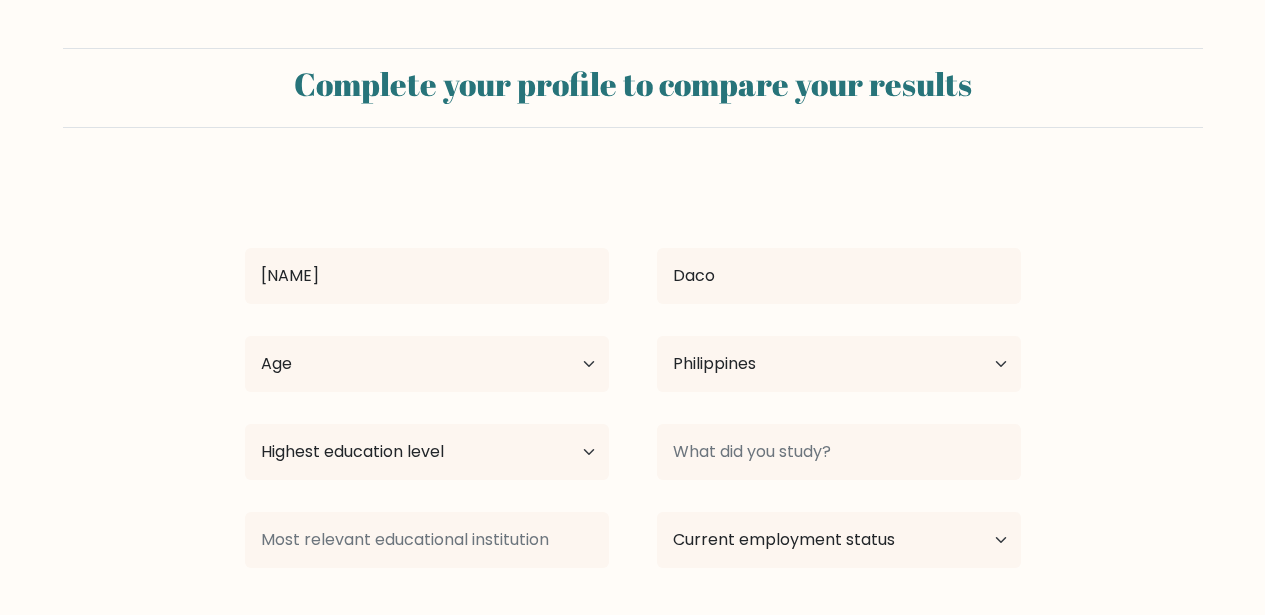 select on "PH" 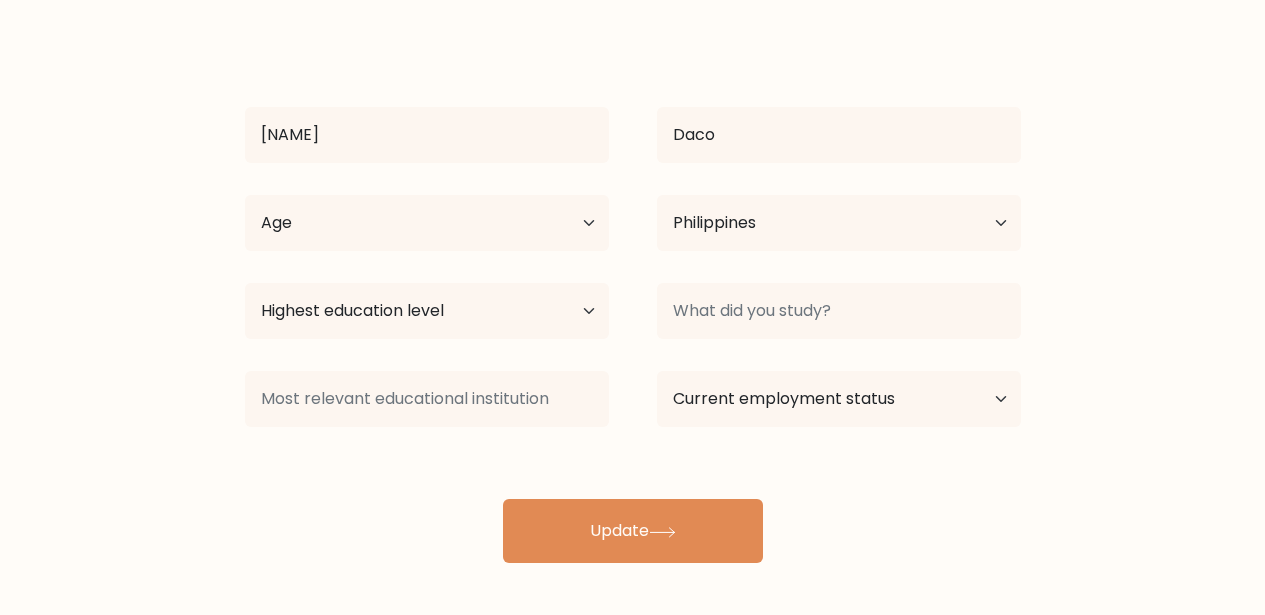 scroll, scrollTop: 143, scrollLeft: 0, axis: vertical 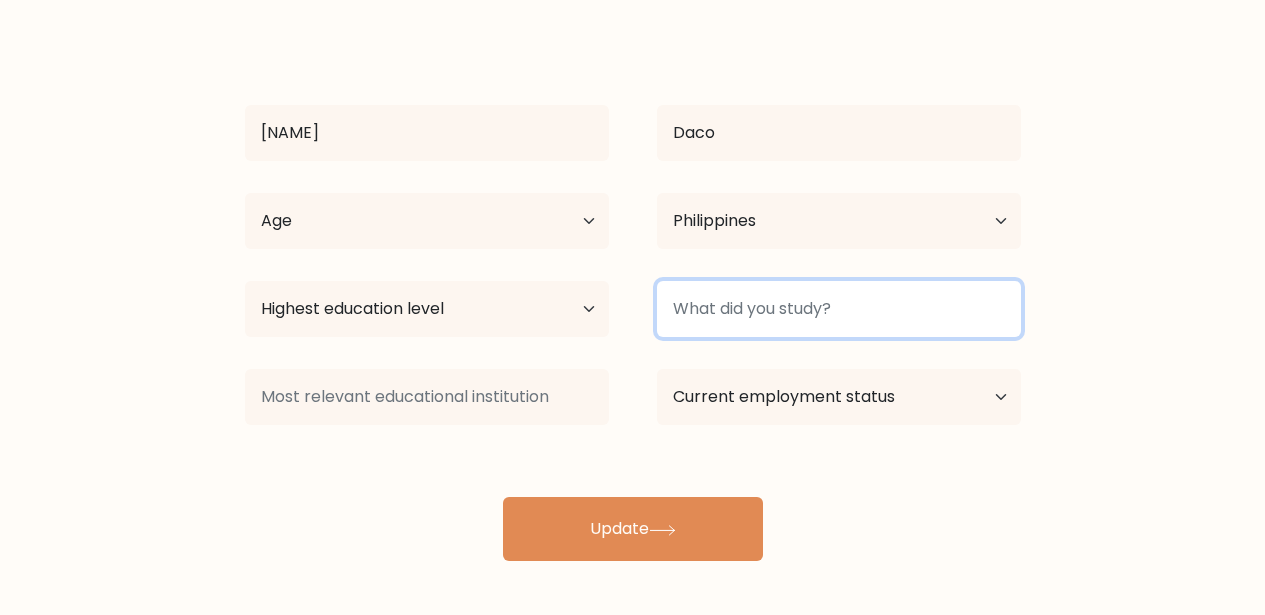 click at bounding box center (839, 309) 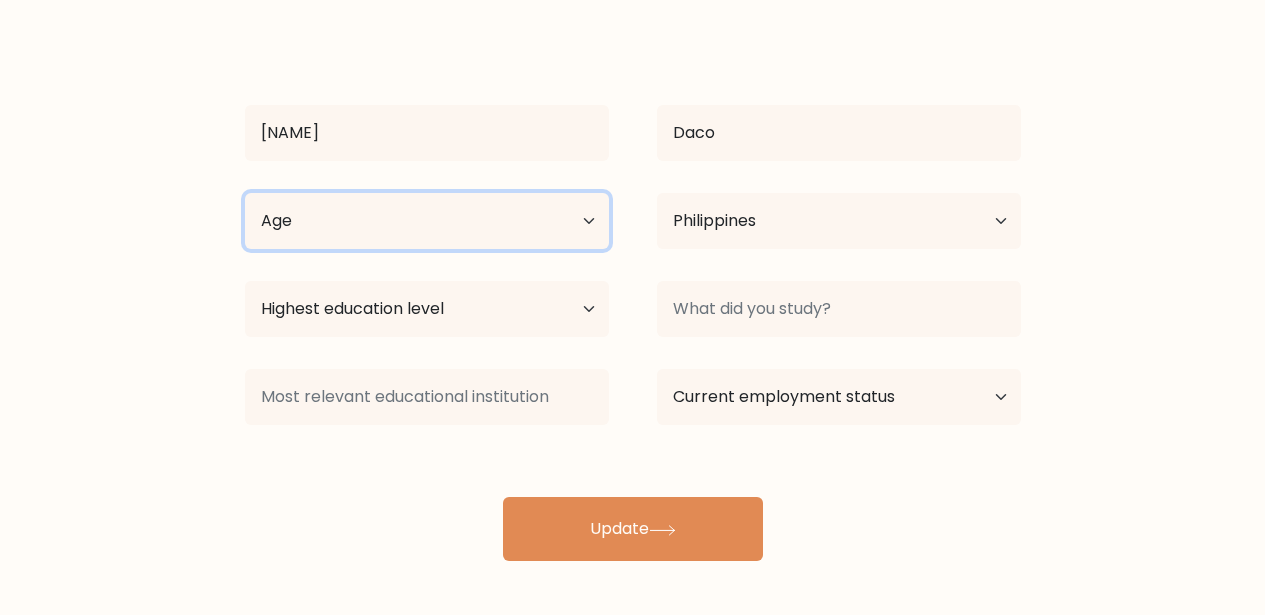 click on "Age
Under 18 years old
18-24 years old
25-34 years old
35-44 years old
45-54 years old
55-64 years old
65 years old and above" at bounding box center (427, 221) 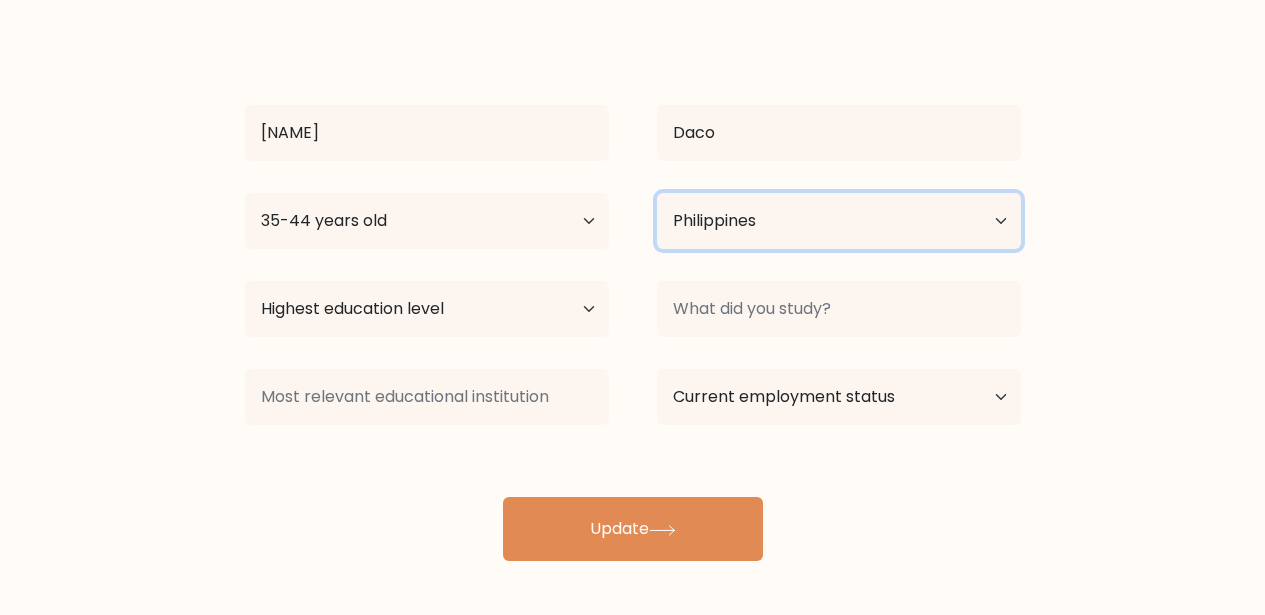 click on "Country
Afghanistan
Albania
Algeria
American Samoa
Andorra
Angola
Anguilla
Antarctica
Antigua and Barbuda
Argentina
Armenia
Aruba
Australia
Austria
Azerbaijan
Bahamas
Bahrain
Bangladesh
Barbados
Belarus
Belgium
Belize
Benin
Bermuda
Bhutan
Bolivia
Bonaire, Sint Eustatius and Saba
Bosnia and Herzegovina
Botswana
Bouvet Island
Brazil
British Indian Ocean Territory
Brunei
Bulgaria
Burkina Faso
Burundi
Cabo Verde
Cambodia
Cameroon
Canada
Cayman Islands
Central African Republic
Chad
Chile
China
Christmas Island
Cocos (Keeling) Islands
Colombia
Comoros
Congo
Congo (the Democratic Republic of the)
Cook Islands
Costa Rica
Côte d'Ivoire
Croatia
Cuba" at bounding box center [839, 221] 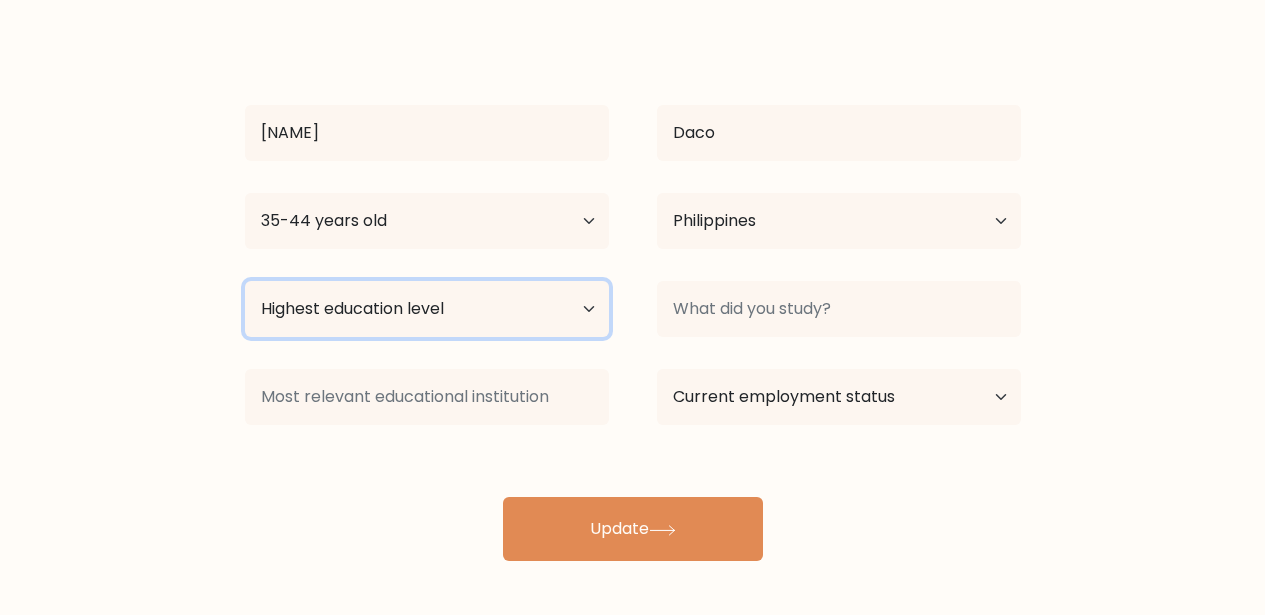 click on "Highest education level
No schooling
Primary
Lower Secondary
Upper Secondary
Occupation Specific
Bachelor's degree
Master's degree
Doctoral degree" at bounding box center [427, 309] 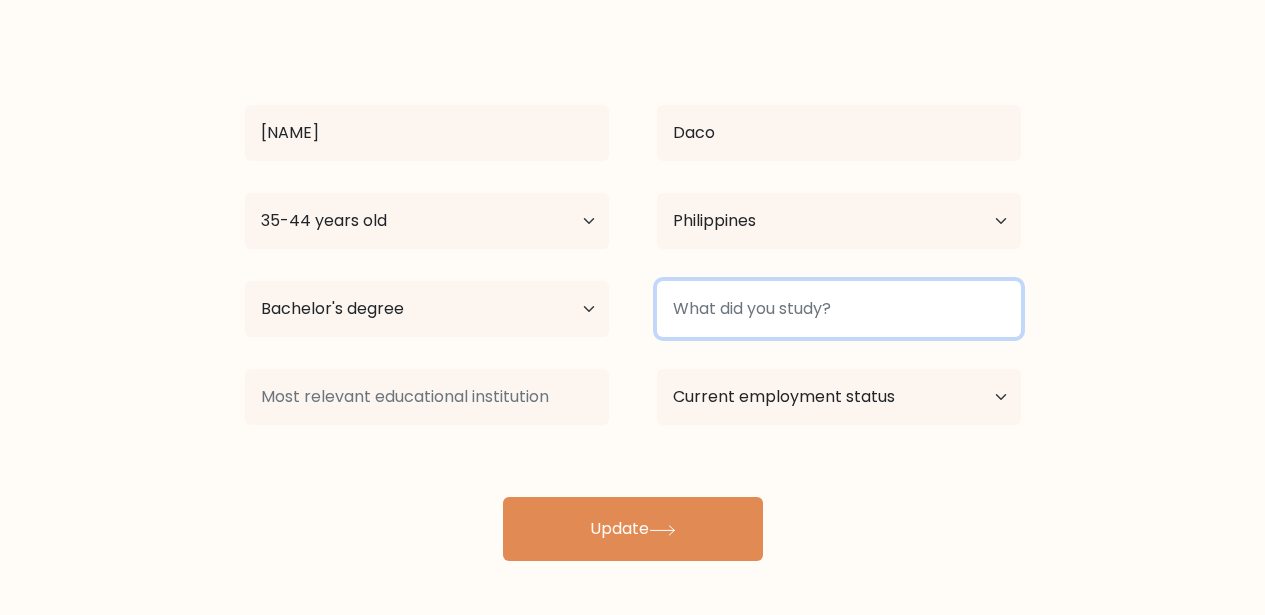 click at bounding box center [839, 309] 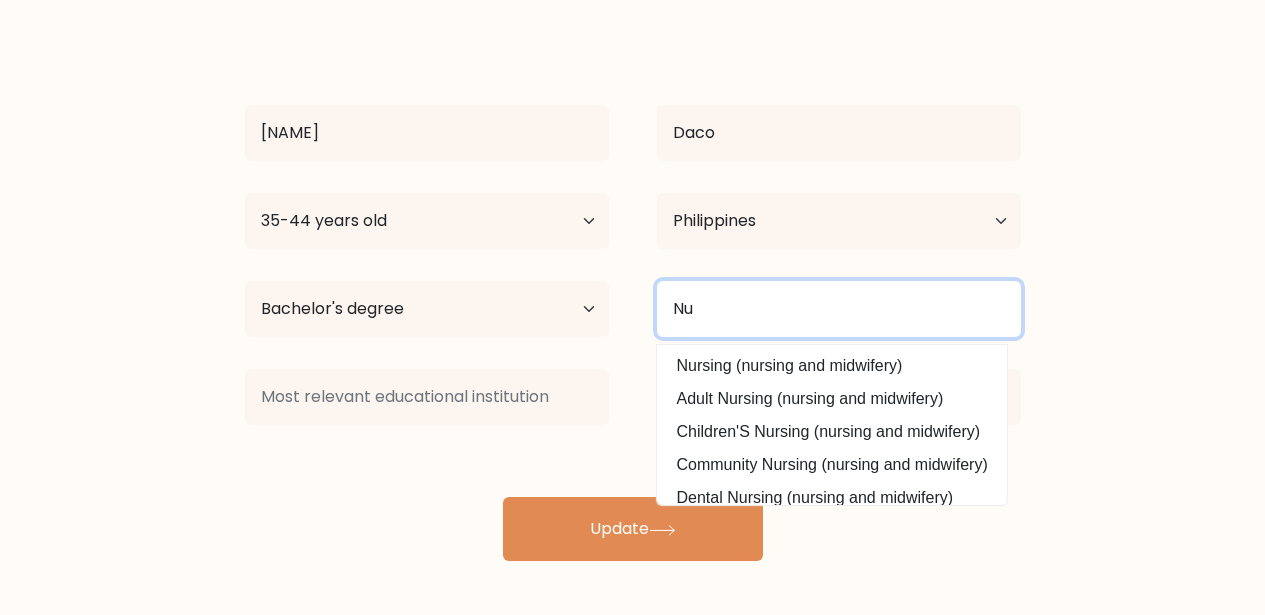 type on "N" 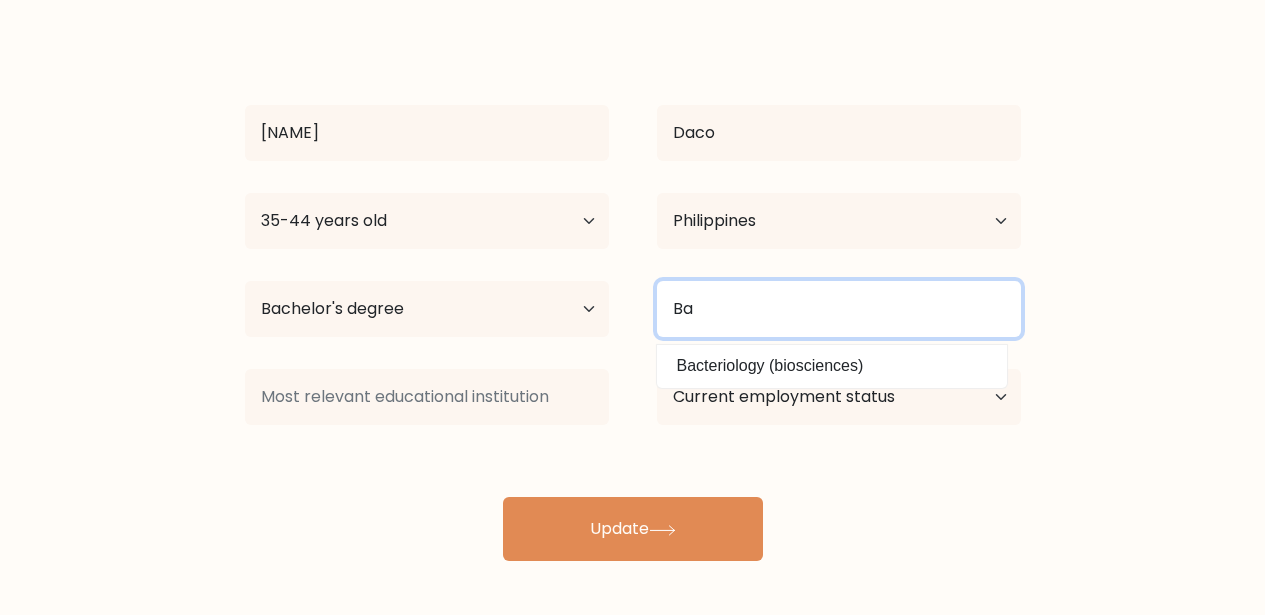 type on "B" 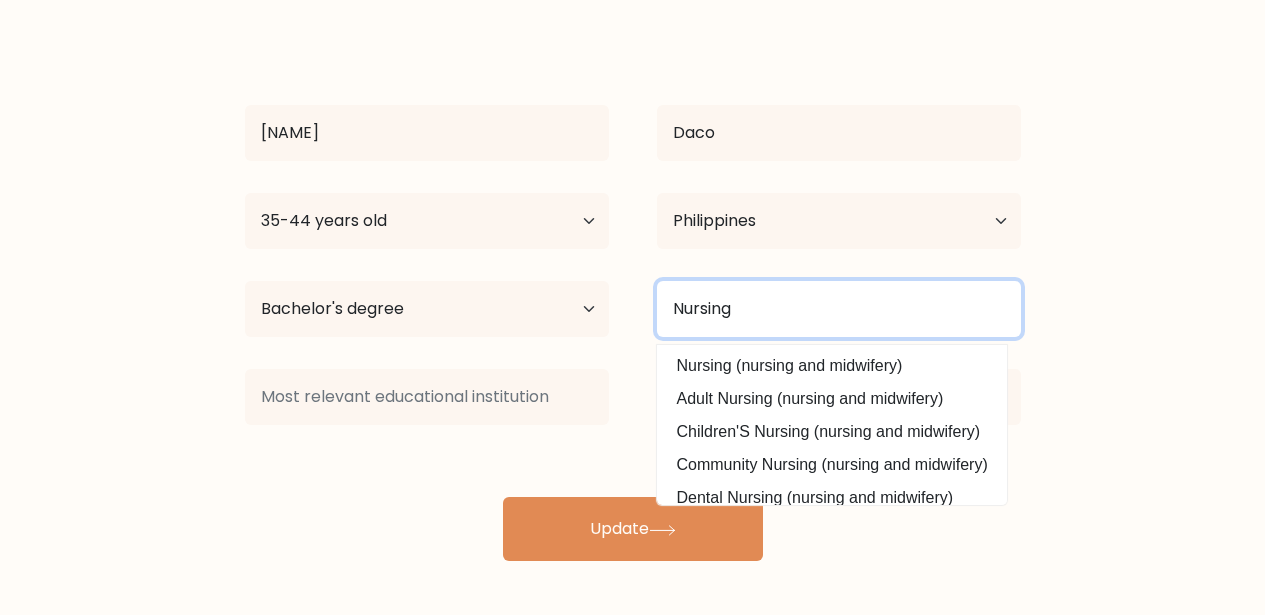 scroll, scrollTop: 0, scrollLeft: 0, axis: both 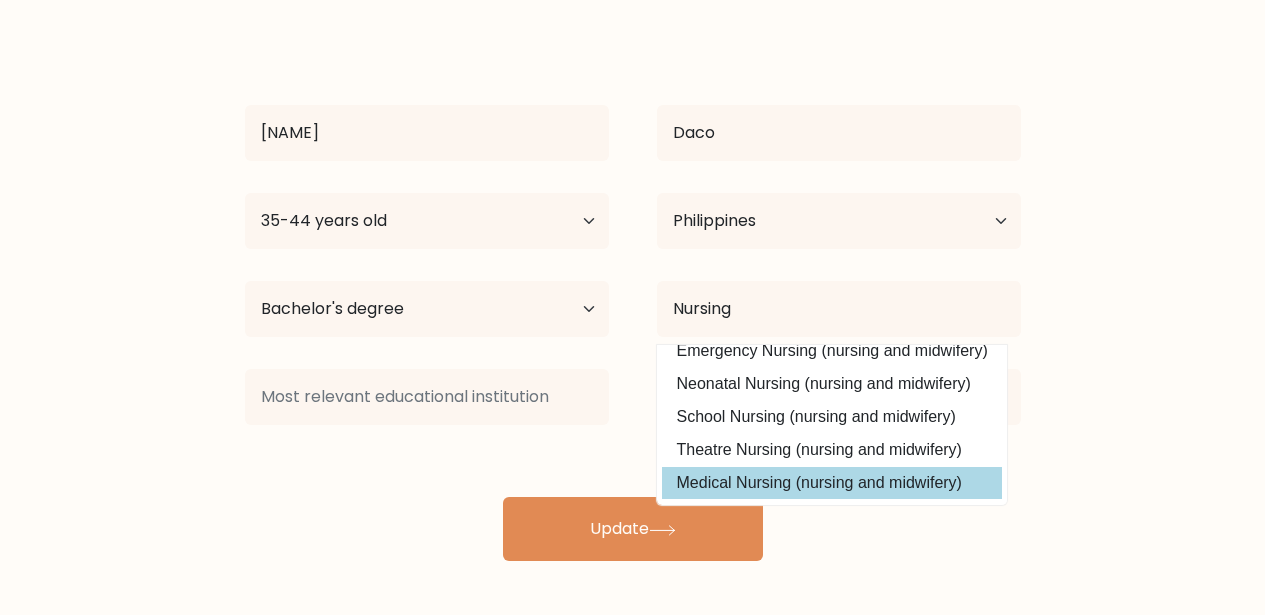 click on "Medical Nursing (nursing and midwifery)" at bounding box center (832, 483) 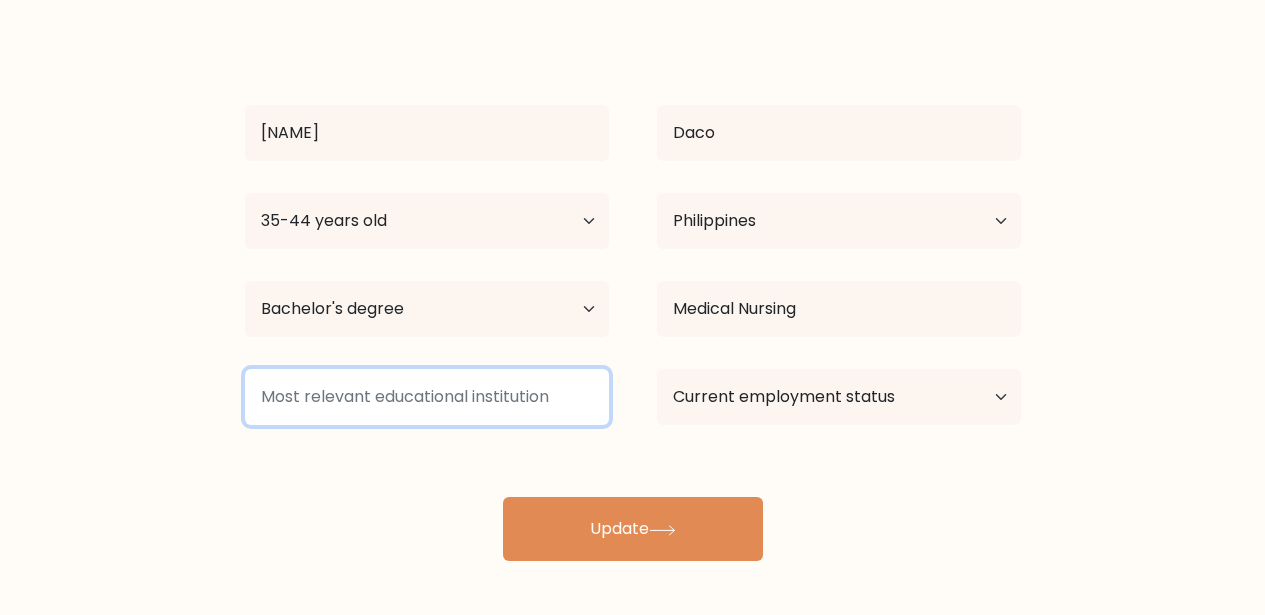 click at bounding box center (427, 397) 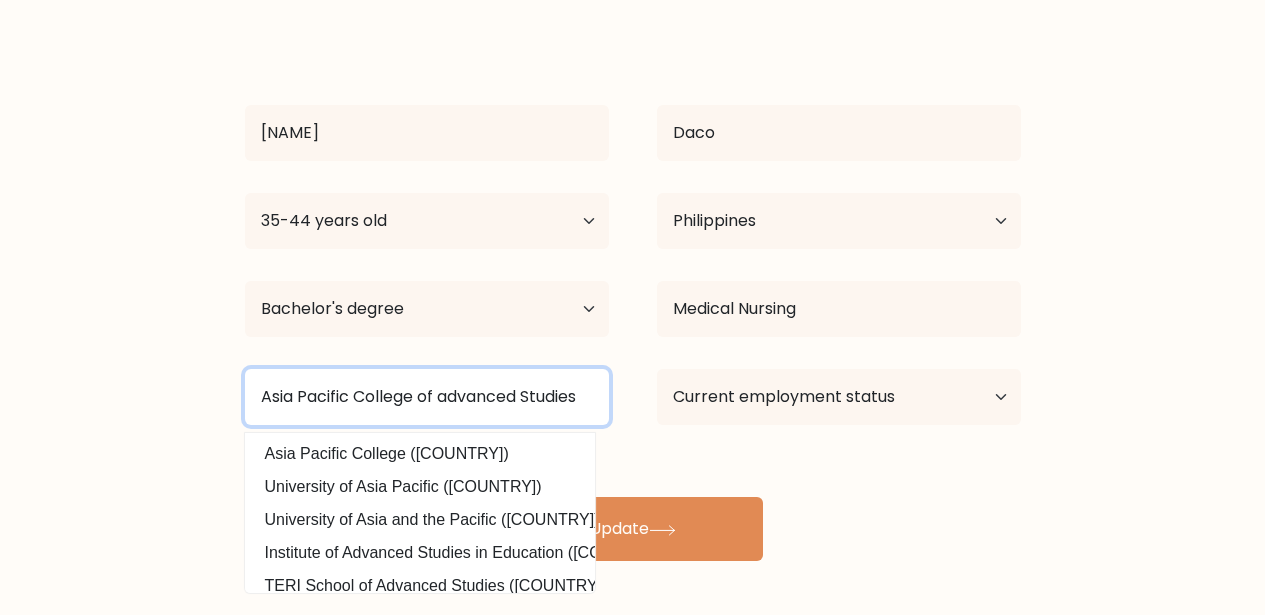 type on "Asia Pacific College of advanced Studies" 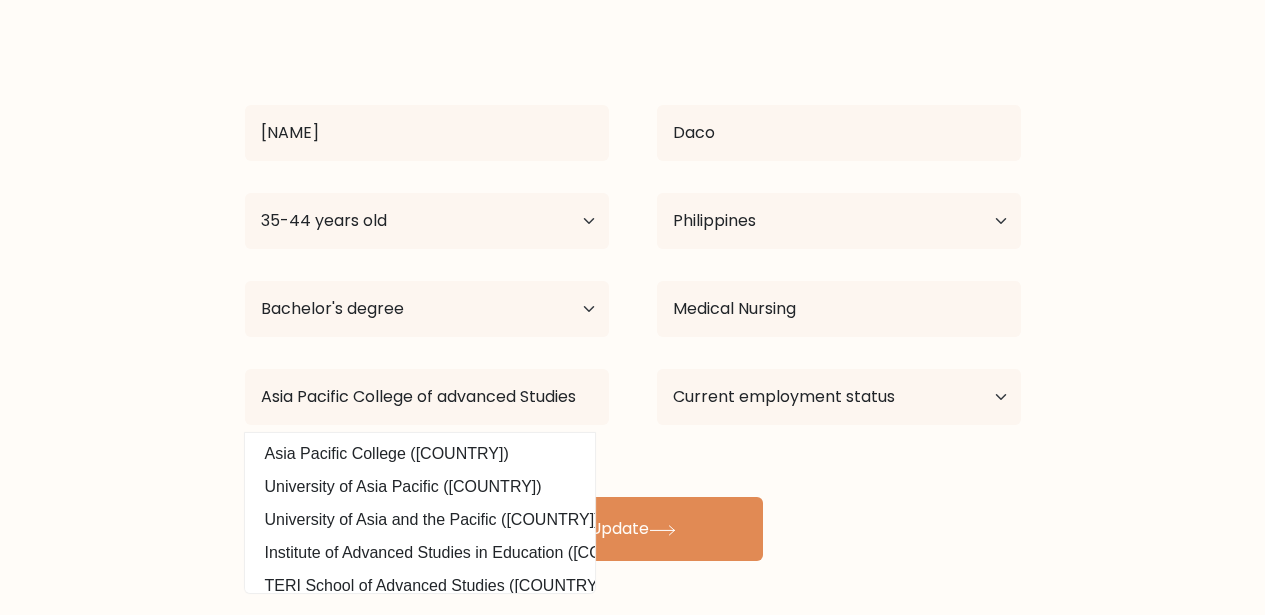 click on "[NAME]
[LAST_NAME]
Age
Under 18 years old
18-24 years old
25-34 years old
35-44 years old
45-54 years old
55-64 years old
65 years old and above
Country
Afghanistan
Albania
Algeria" at bounding box center [632, 233] 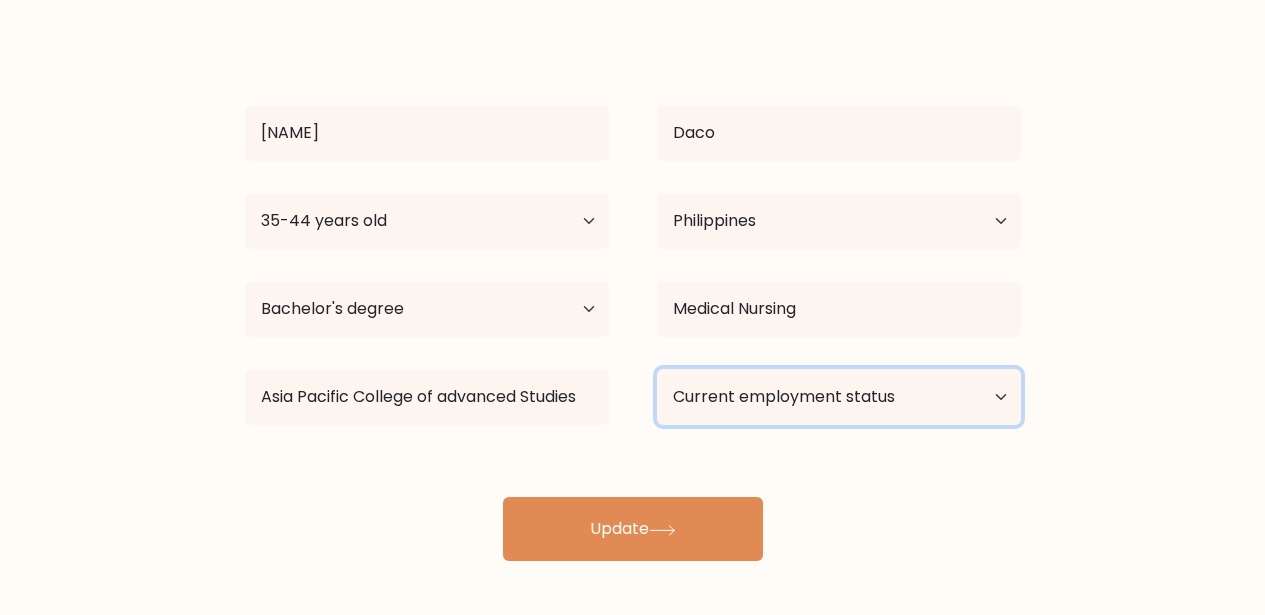 click on "Current employment status
Employed
Student
Retired
Other / prefer not to answer" at bounding box center (839, 397) 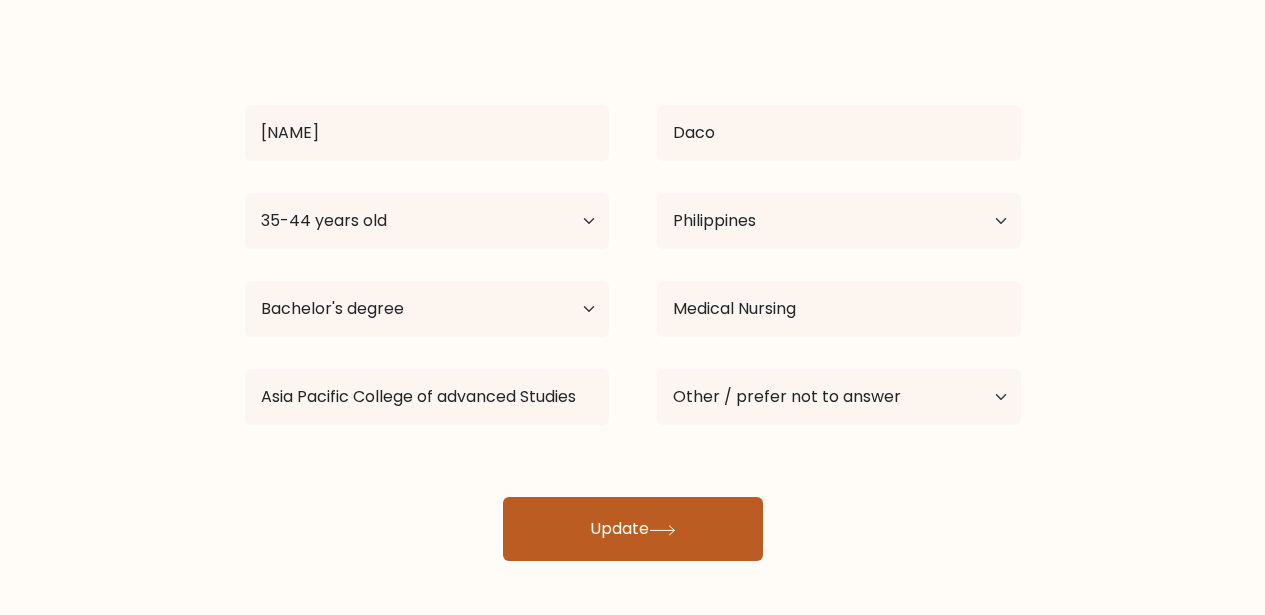 click 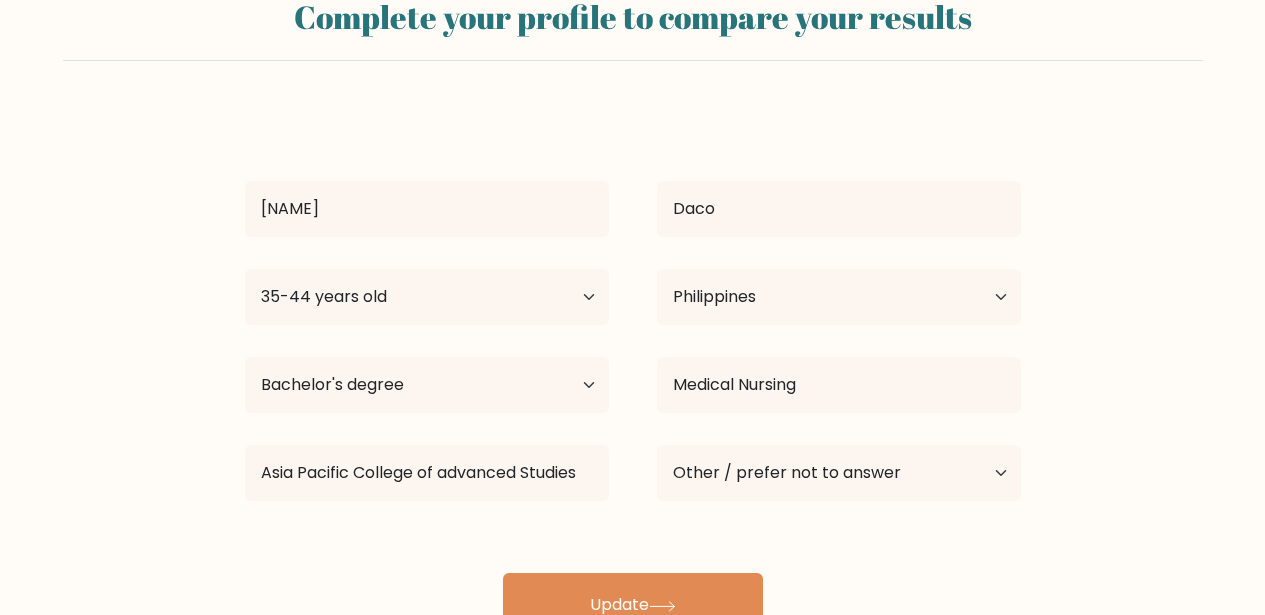 scroll, scrollTop: 143, scrollLeft: 0, axis: vertical 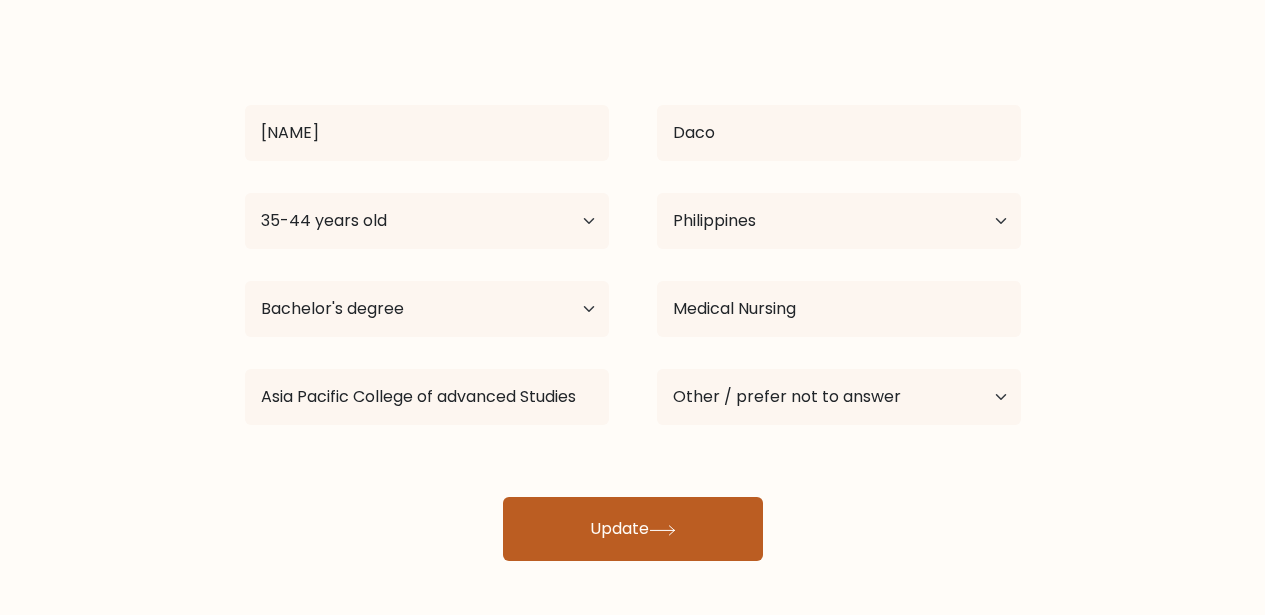 click on "Update" at bounding box center (633, 529) 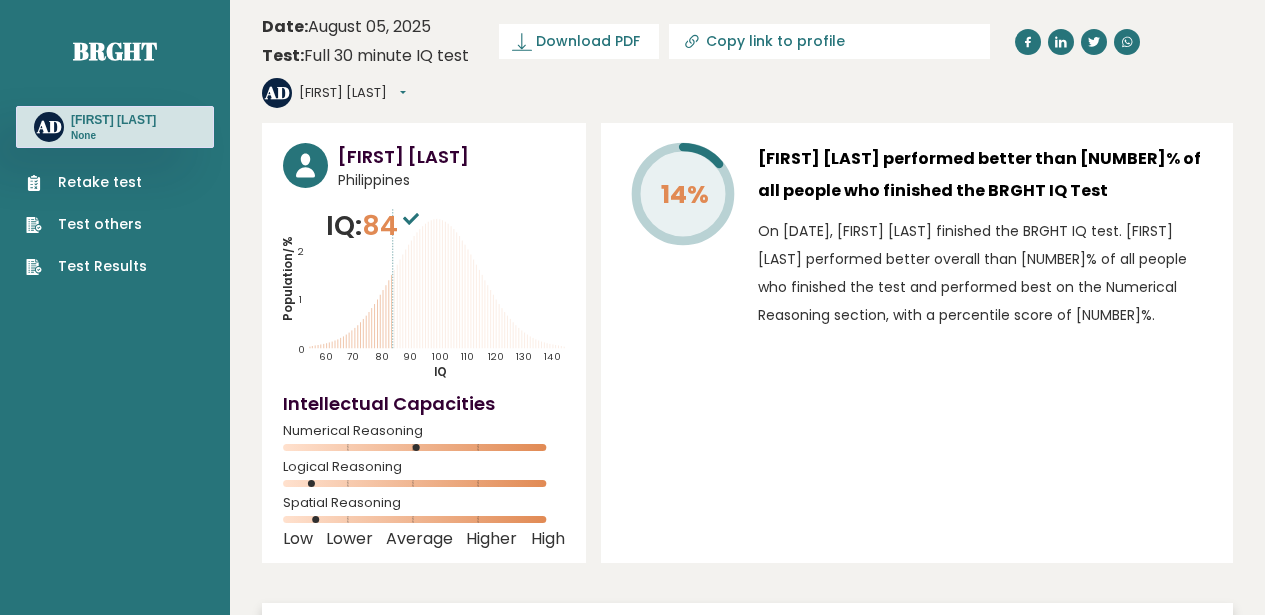 scroll, scrollTop: 0, scrollLeft: 0, axis: both 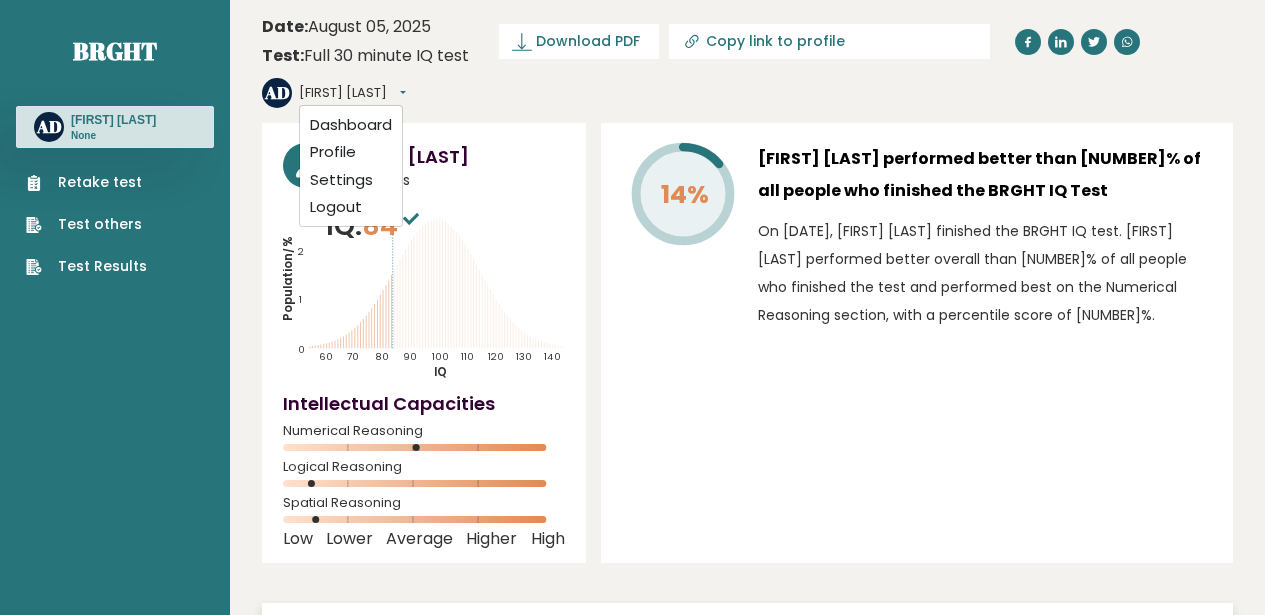 click on "[FIRST] [LAST] performed better than
[NUMBER]% of all
people who finished the BRGHT IQ Test
On [DATE], [FIRST] [LAST]
finished the BRGHT IQ test. [FIRST] [LAST] performed better overall than
[NUMBER]% of all people who finished the test and
performed best on the
Numerical Reasoning section, with
a percentile score of [NUMBER]%." at bounding box center [917, 343] 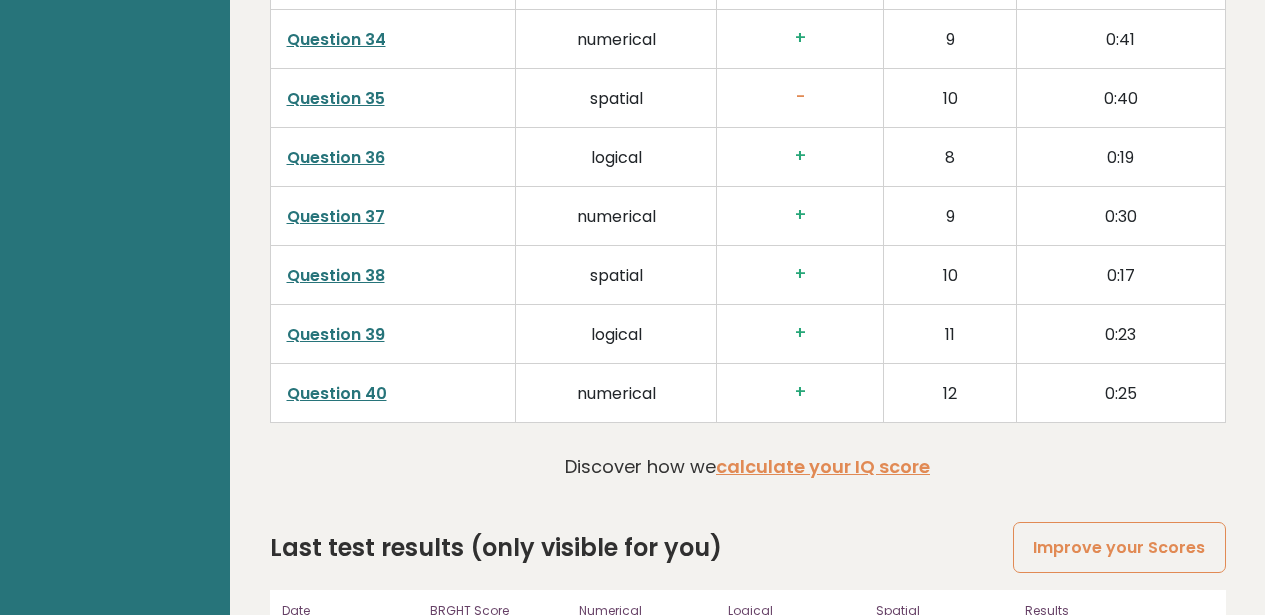 scroll, scrollTop: 5225, scrollLeft: 0, axis: vertical 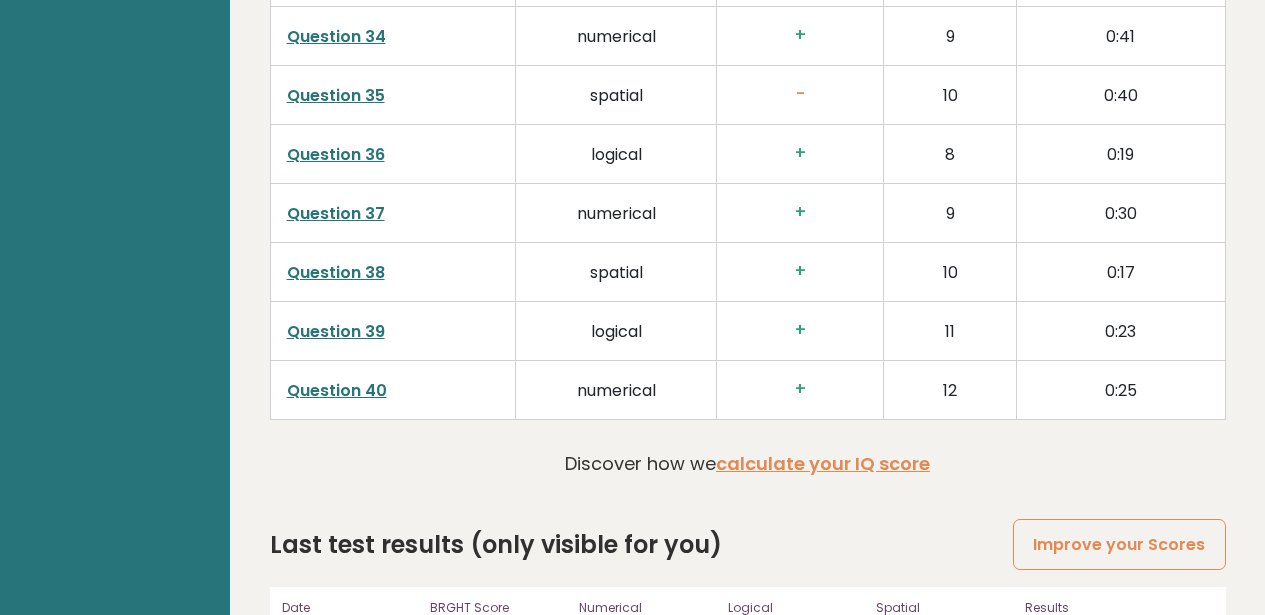 click on "View results" at bounding box center [1087, 648] 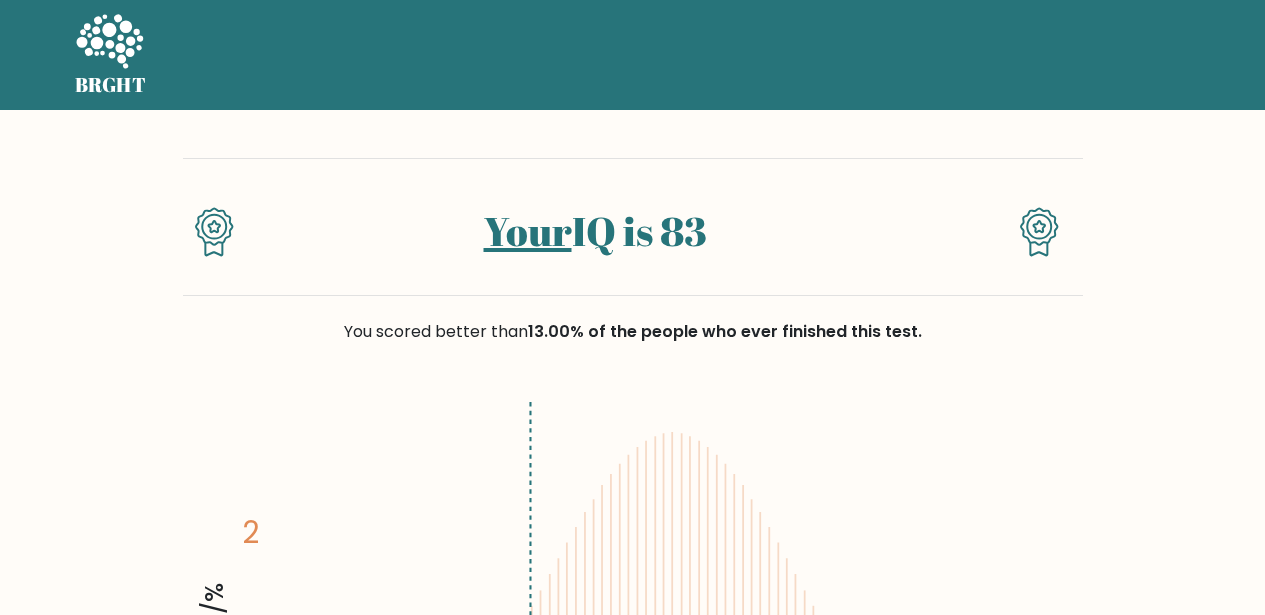 scroll, scrollTop: 0, scrollLeft: 0, axis: both 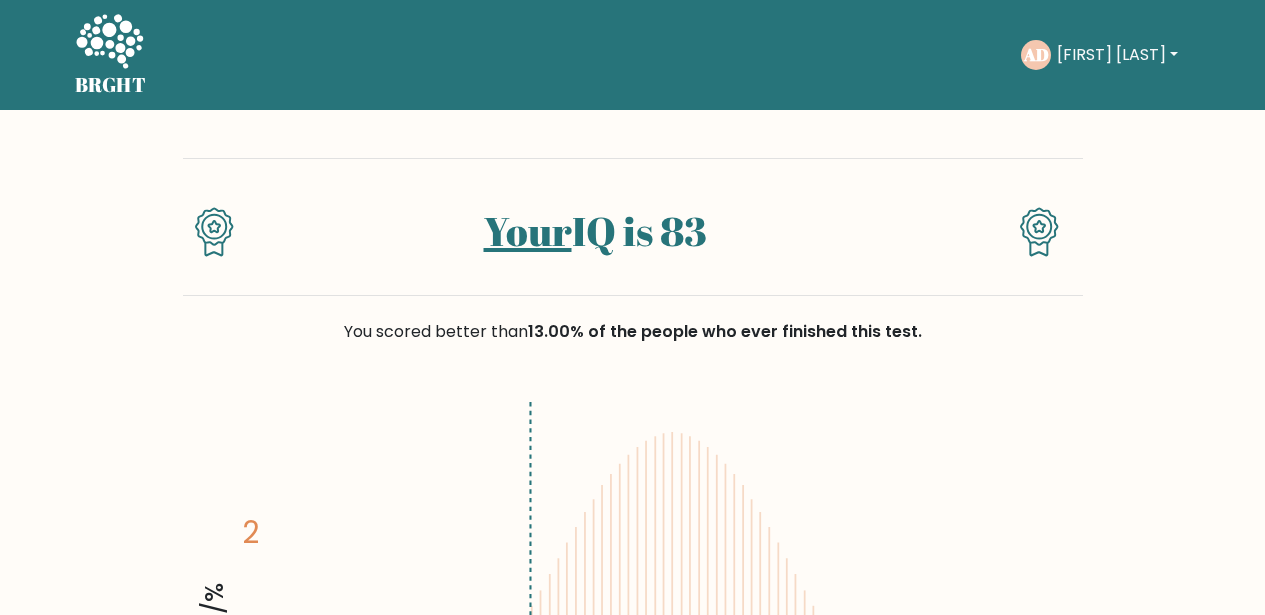 click on "[FIRST] [LAST]" at bounding box center [1117, 55] 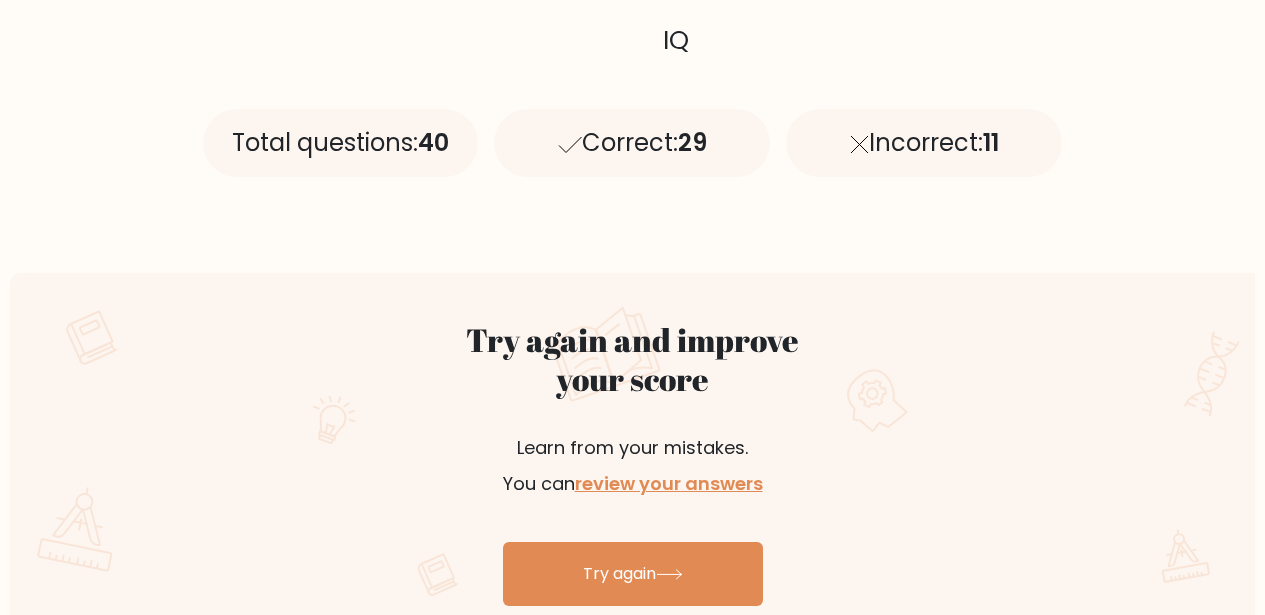 scroll, scrollTop: 874, scrollLeft: 0, axis: vertical 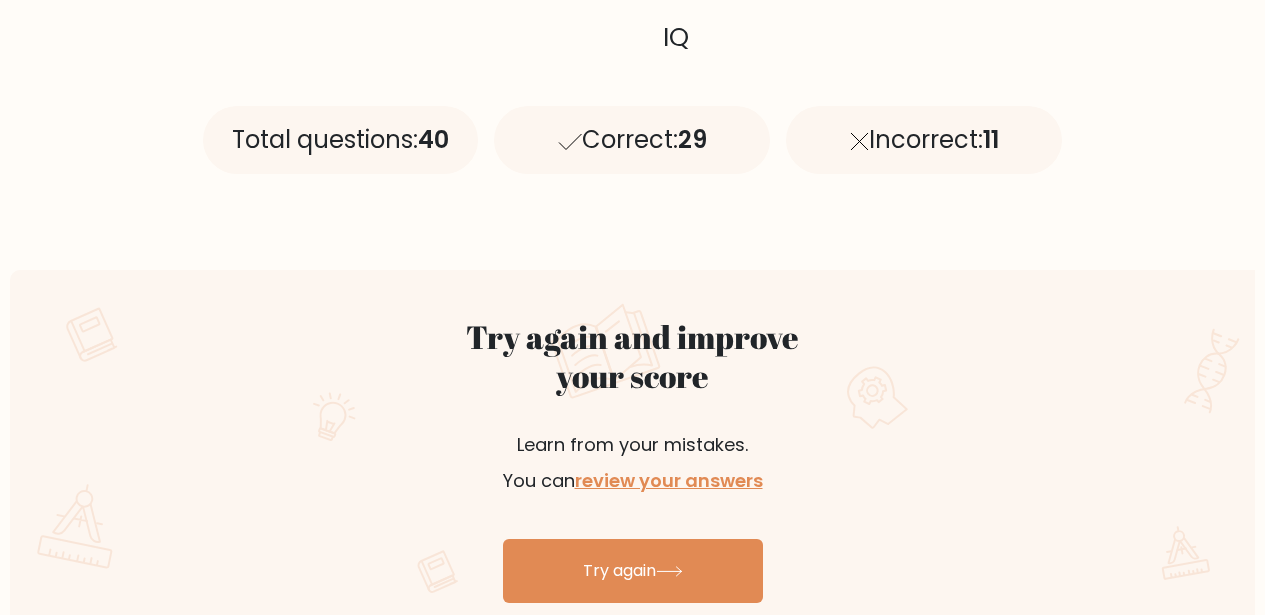 type 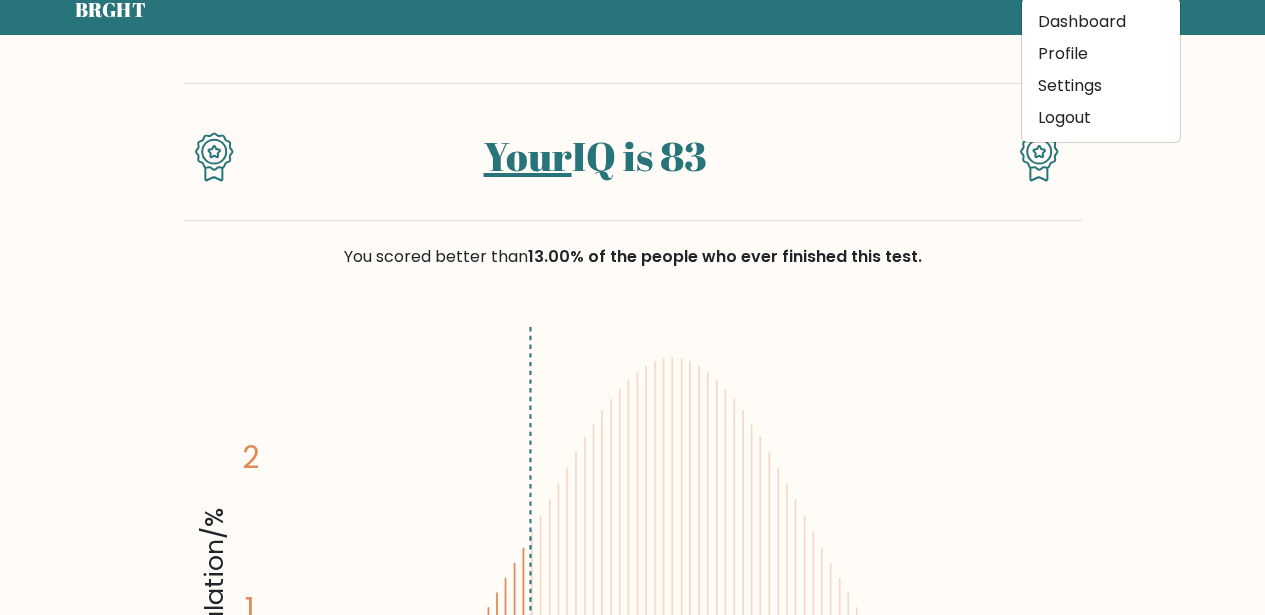scroll, scrollTop: 0, scrollLeft: 0, axis: both 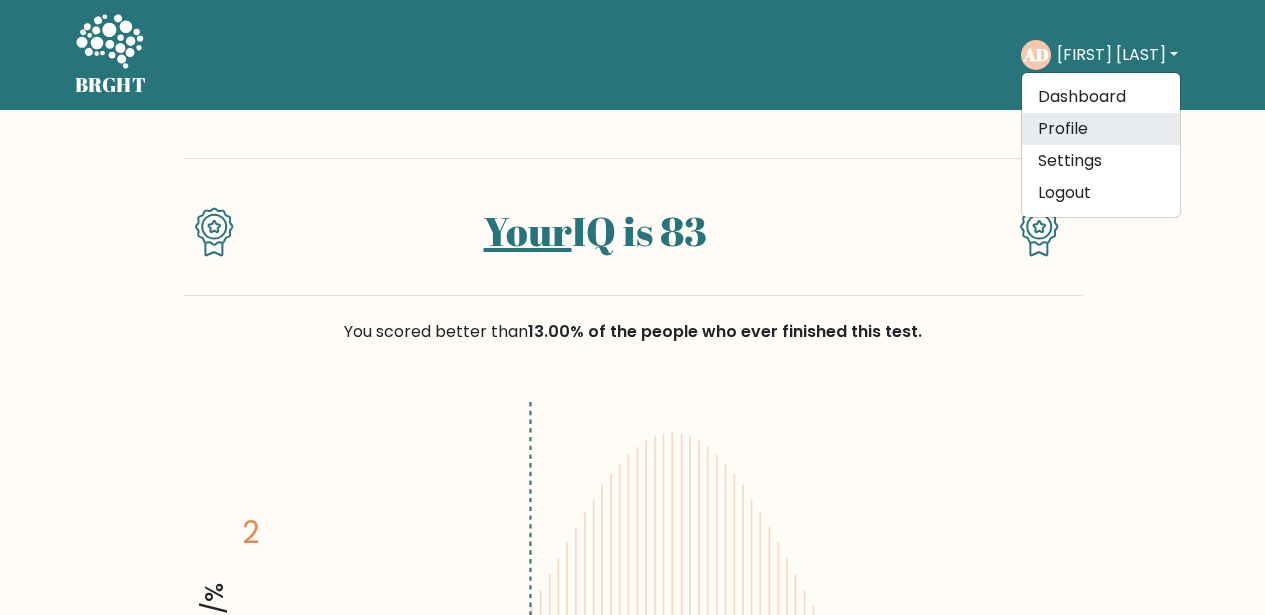 click on "Profile" at bounding box center (1101, 129) 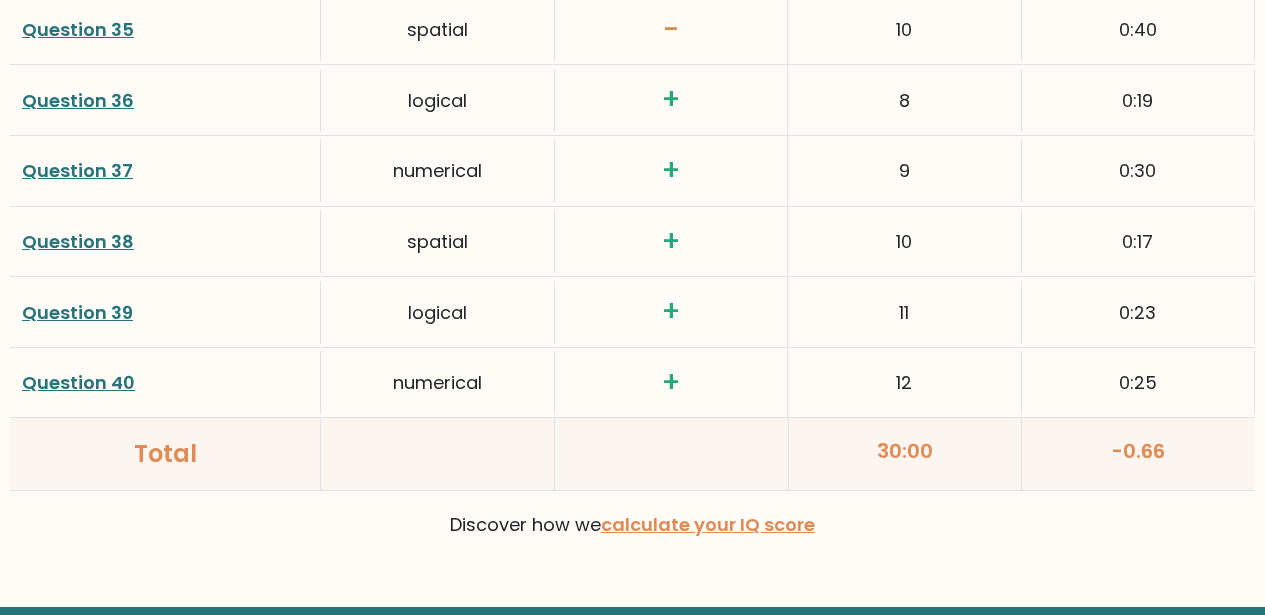 scroll, scrollTop: 5418, scrollLeft: 0, axis: vertical 